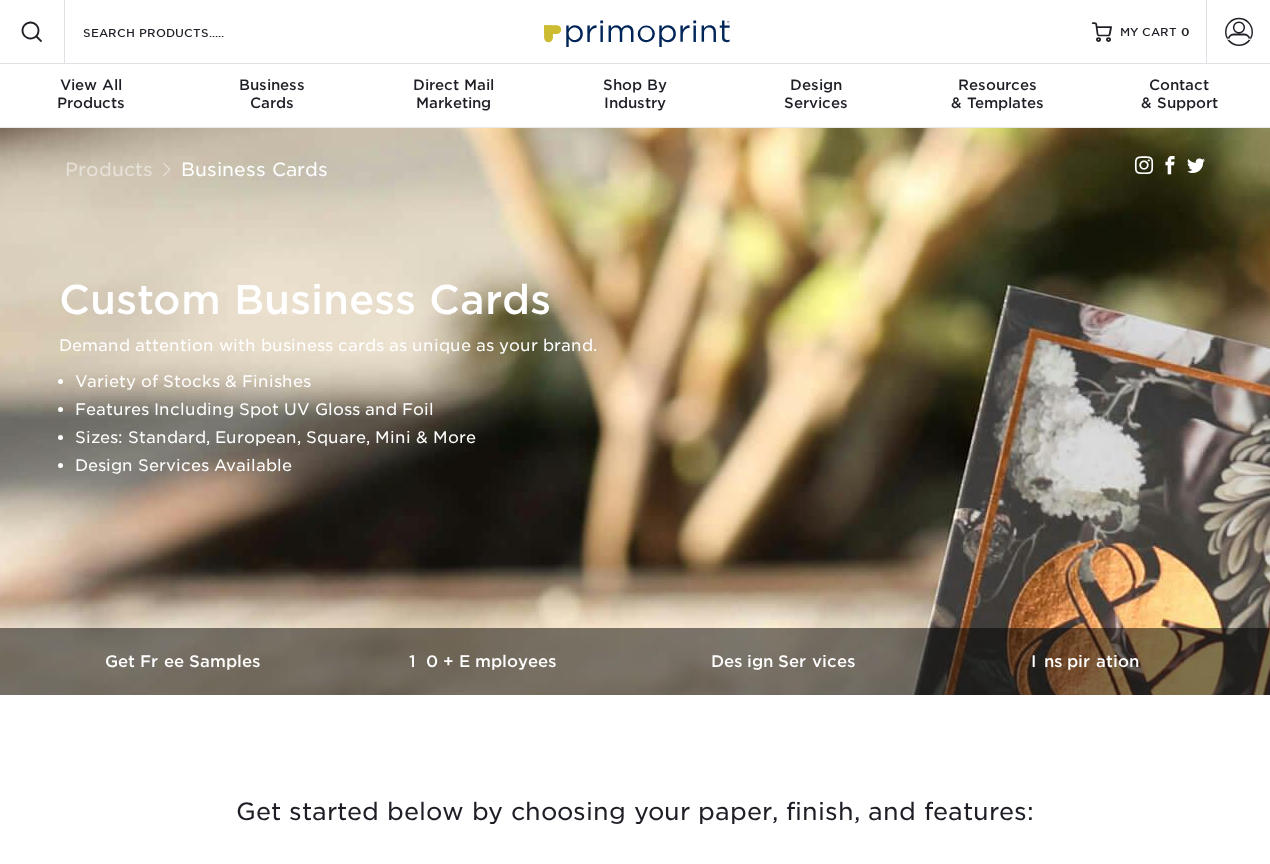 scroll, scrollTop: 0, scrollLeft: 0, axis: both 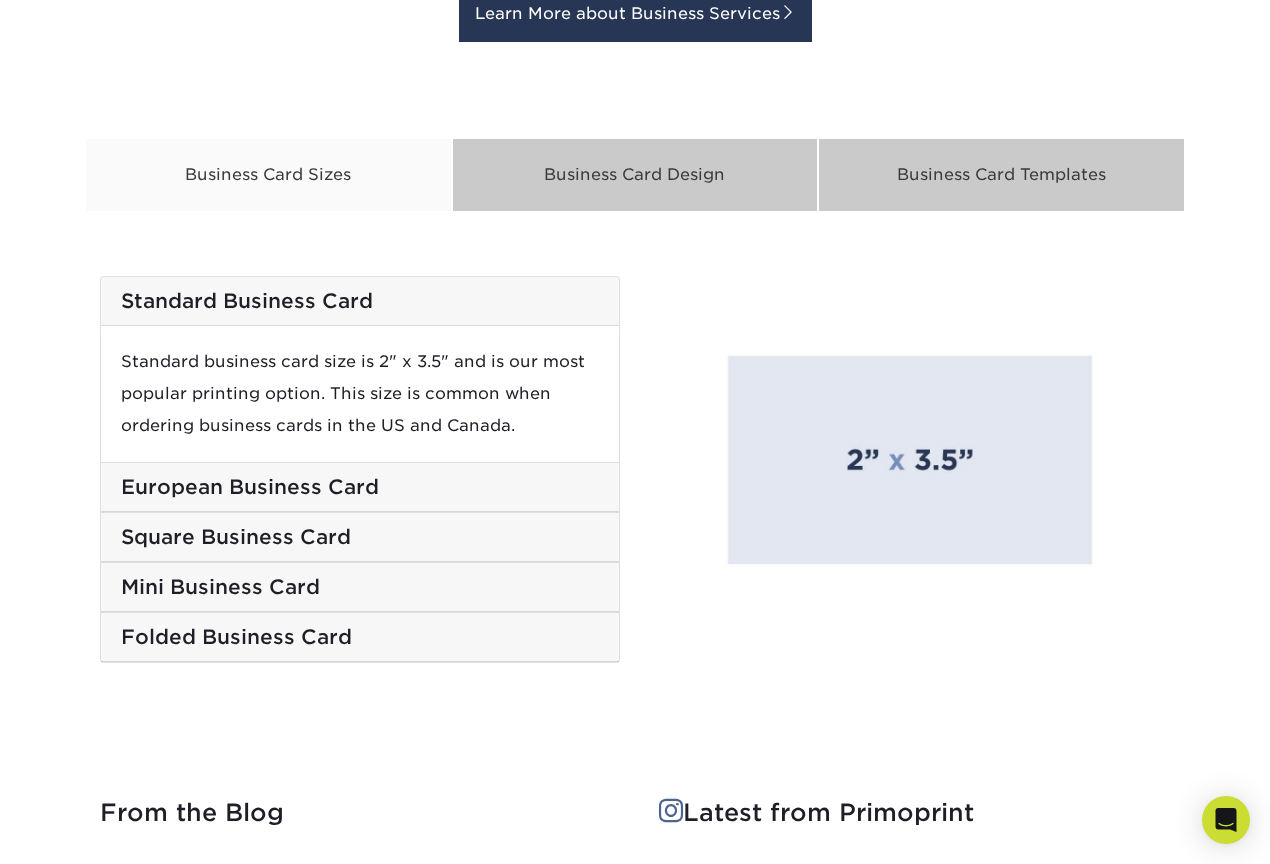 click on "European Business Card" at bounding box center (360, 487) 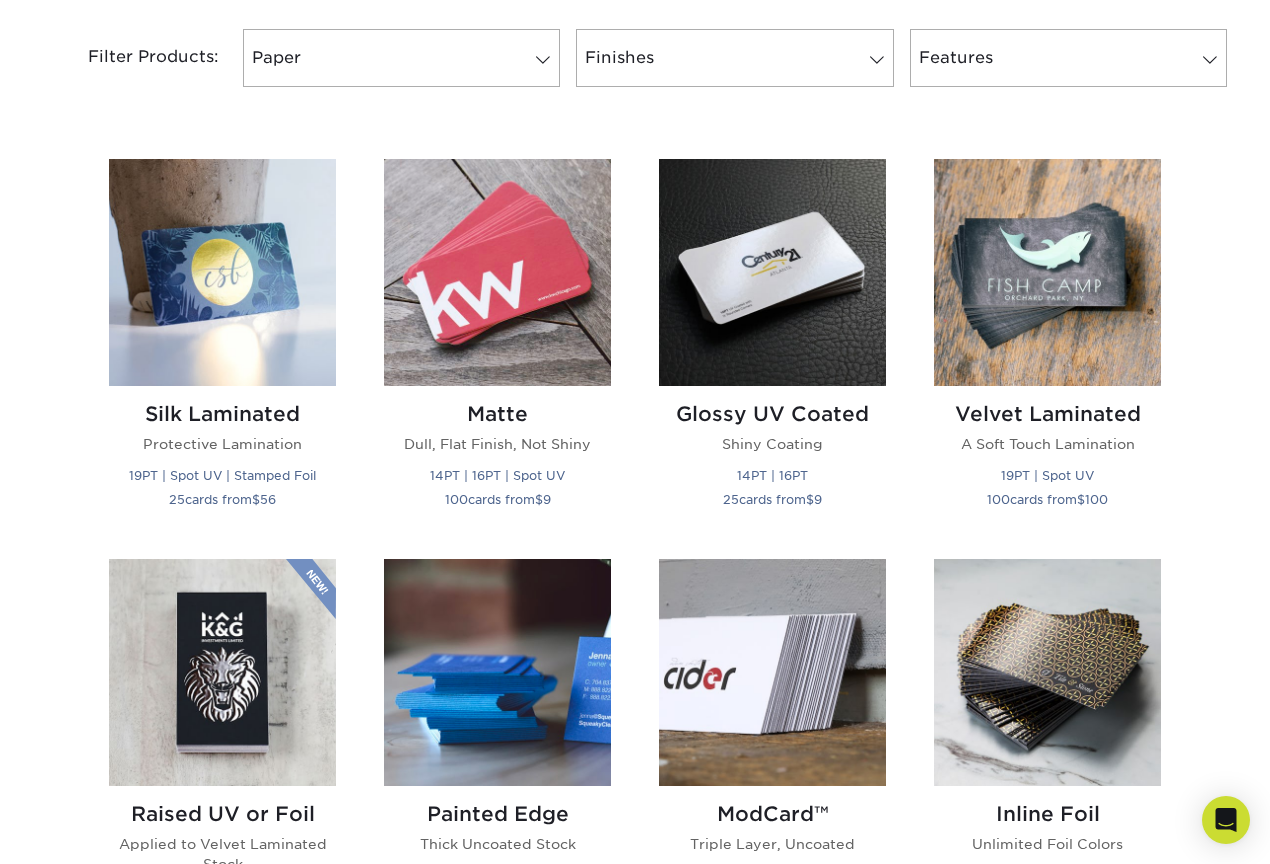 scroll, scrollTop: 1011, scrollLeft: 0, axis: vertical 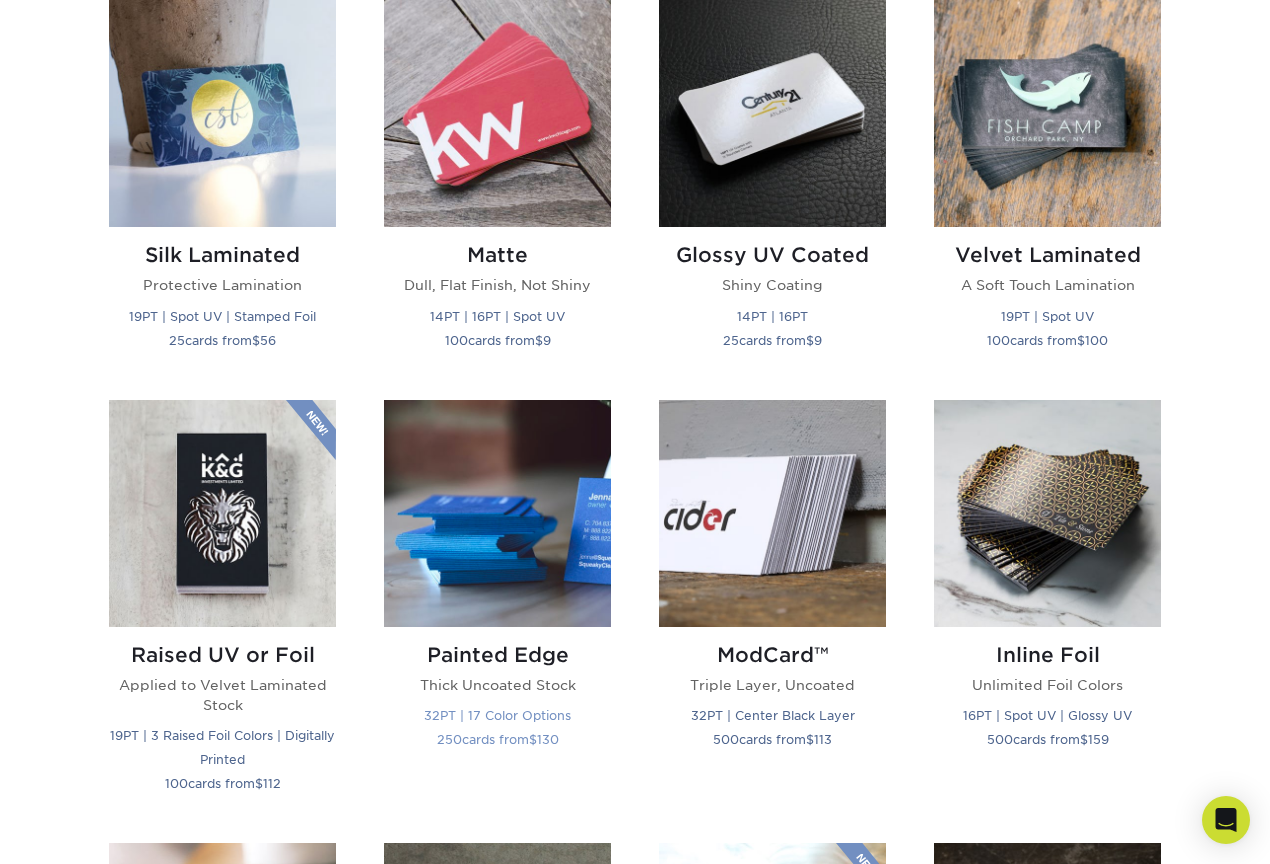 click at bounding box center (497, 513) 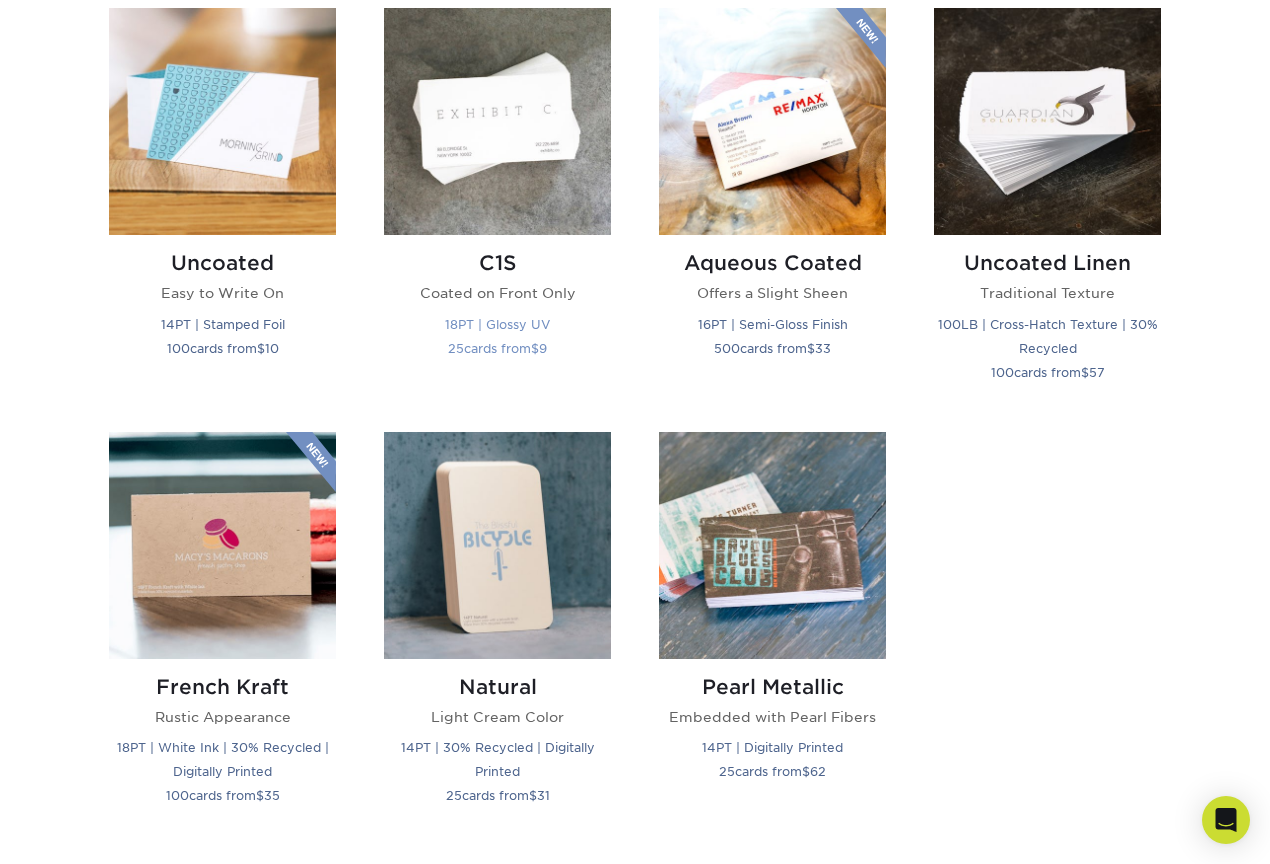 scroll, scrollTop: 1928, scrollLeft: 0, axis: vertical 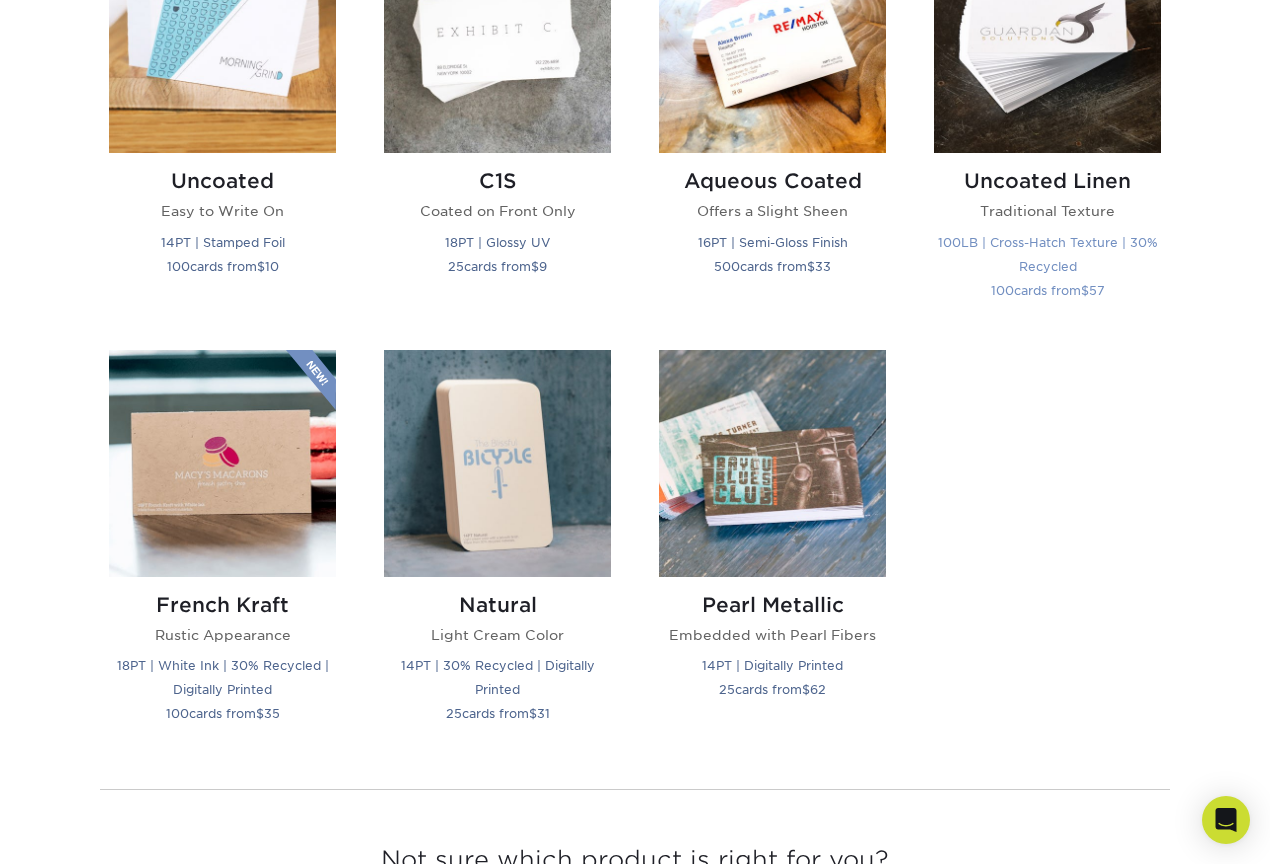 click at bounding box center (1047, 39) 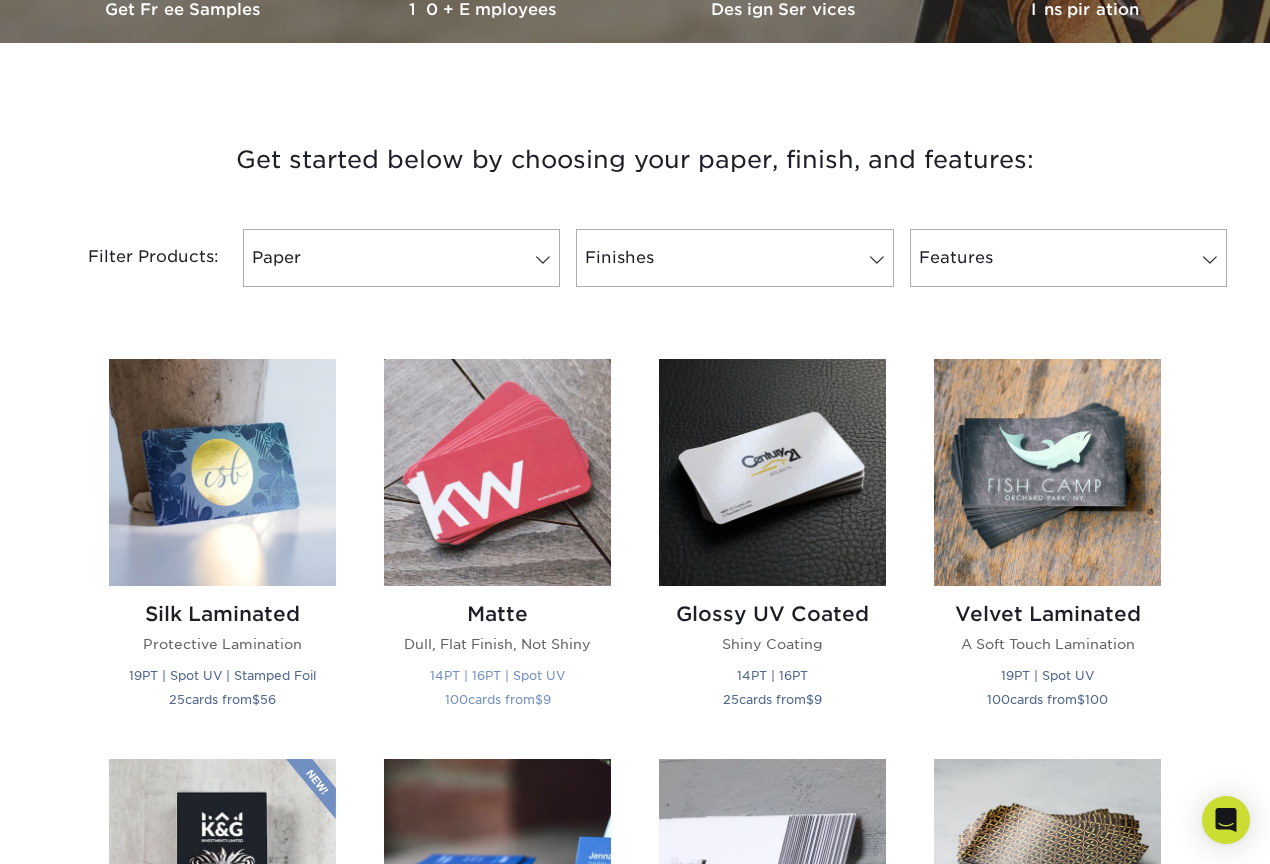 scroll, scrollTop: 606, scrollLeft: 0, axis: vertical 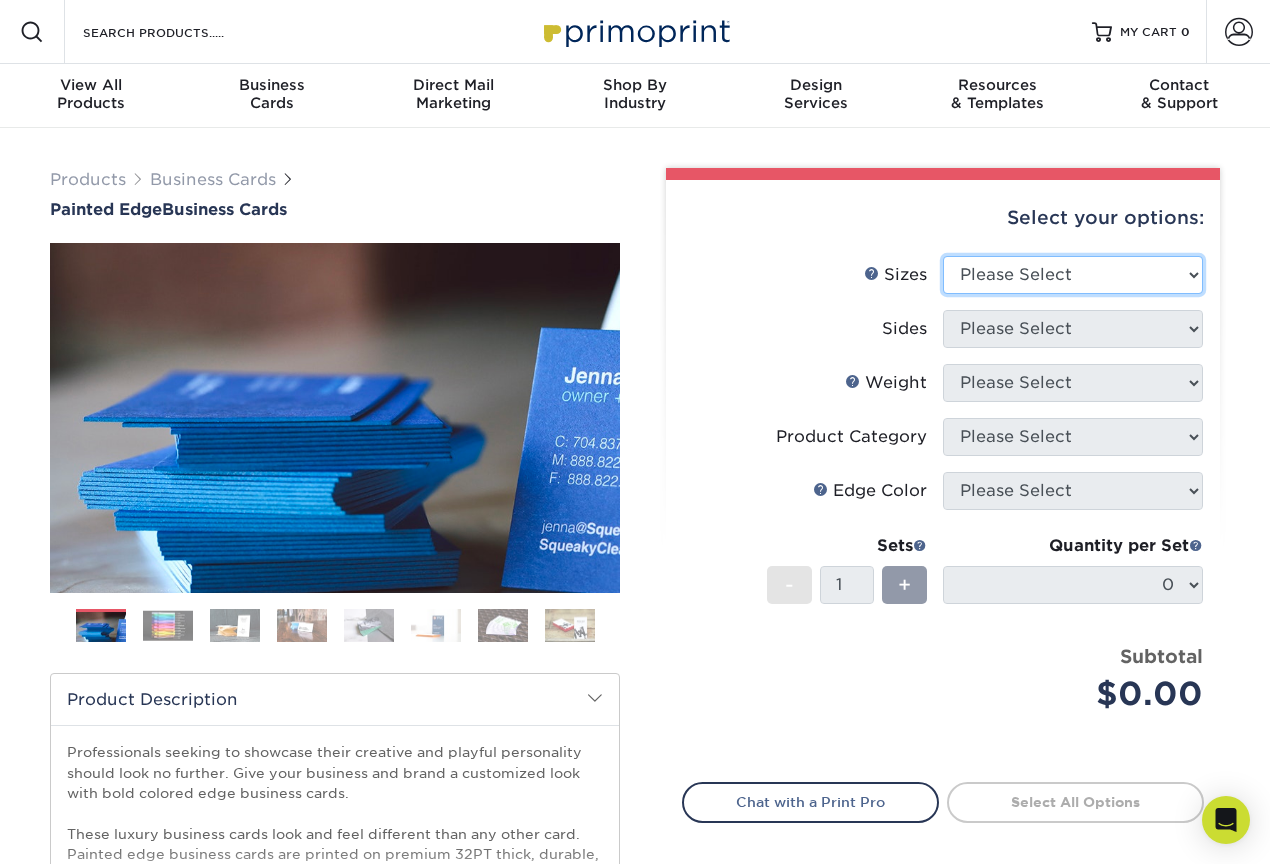 select on "[DIMENSIONS]" 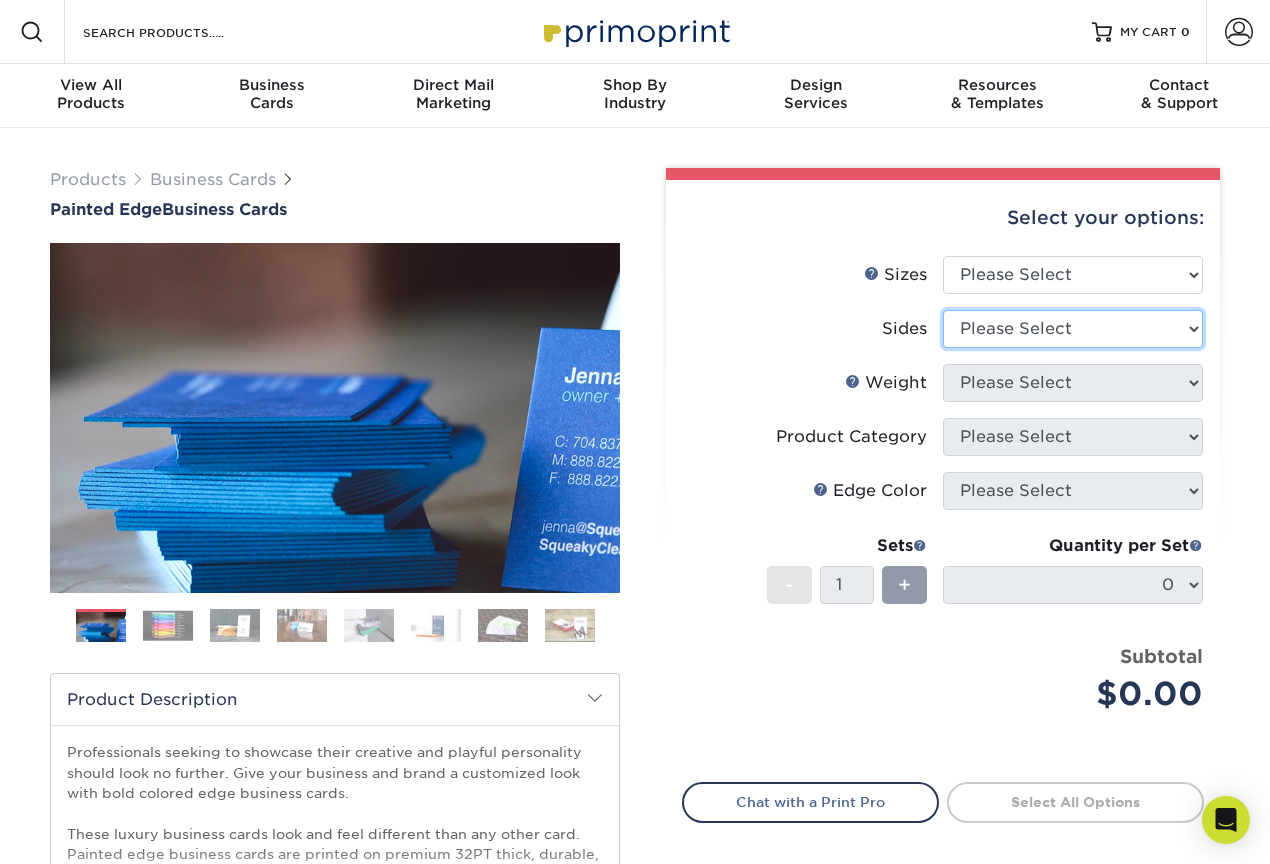 select on "13abbda7-1d64-4f25-8bb2-c179b224825d" 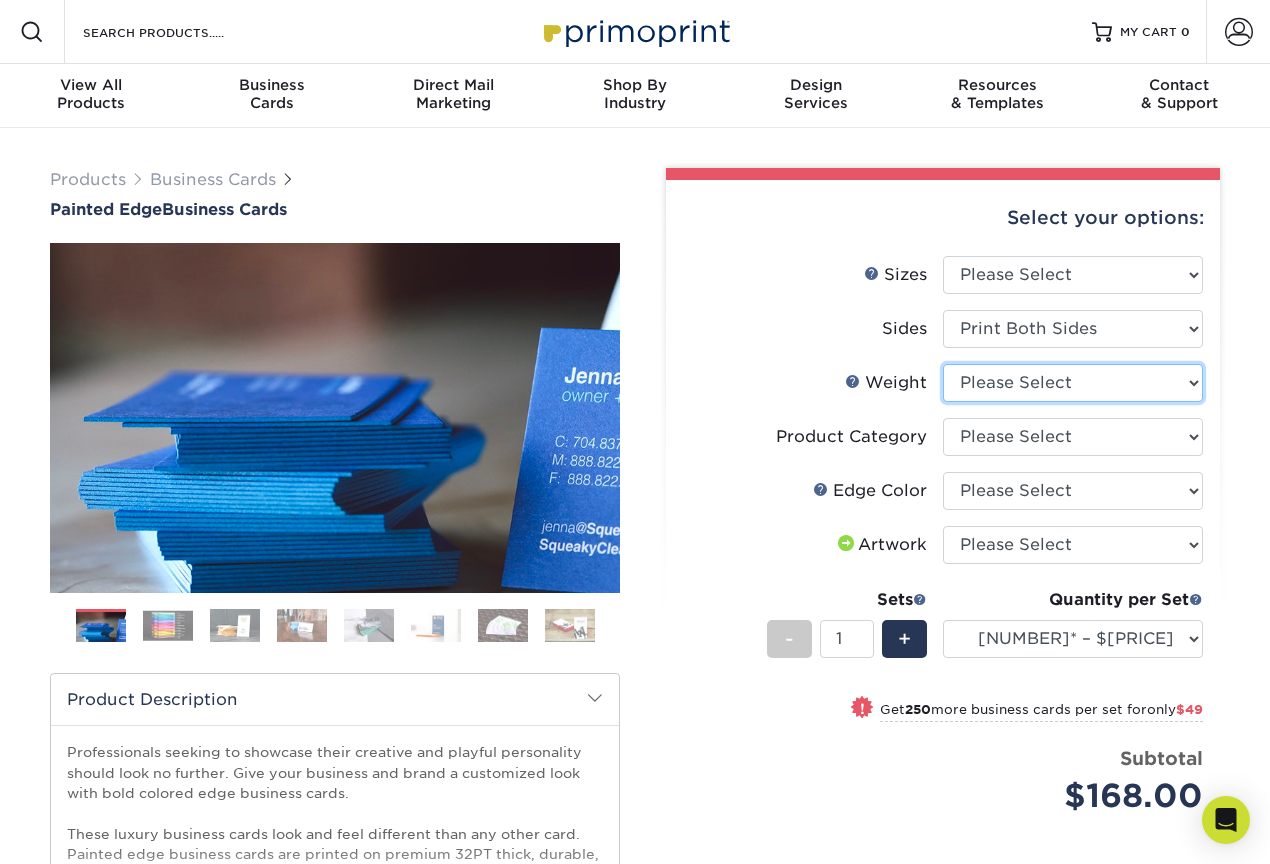 select on "32PTUC" 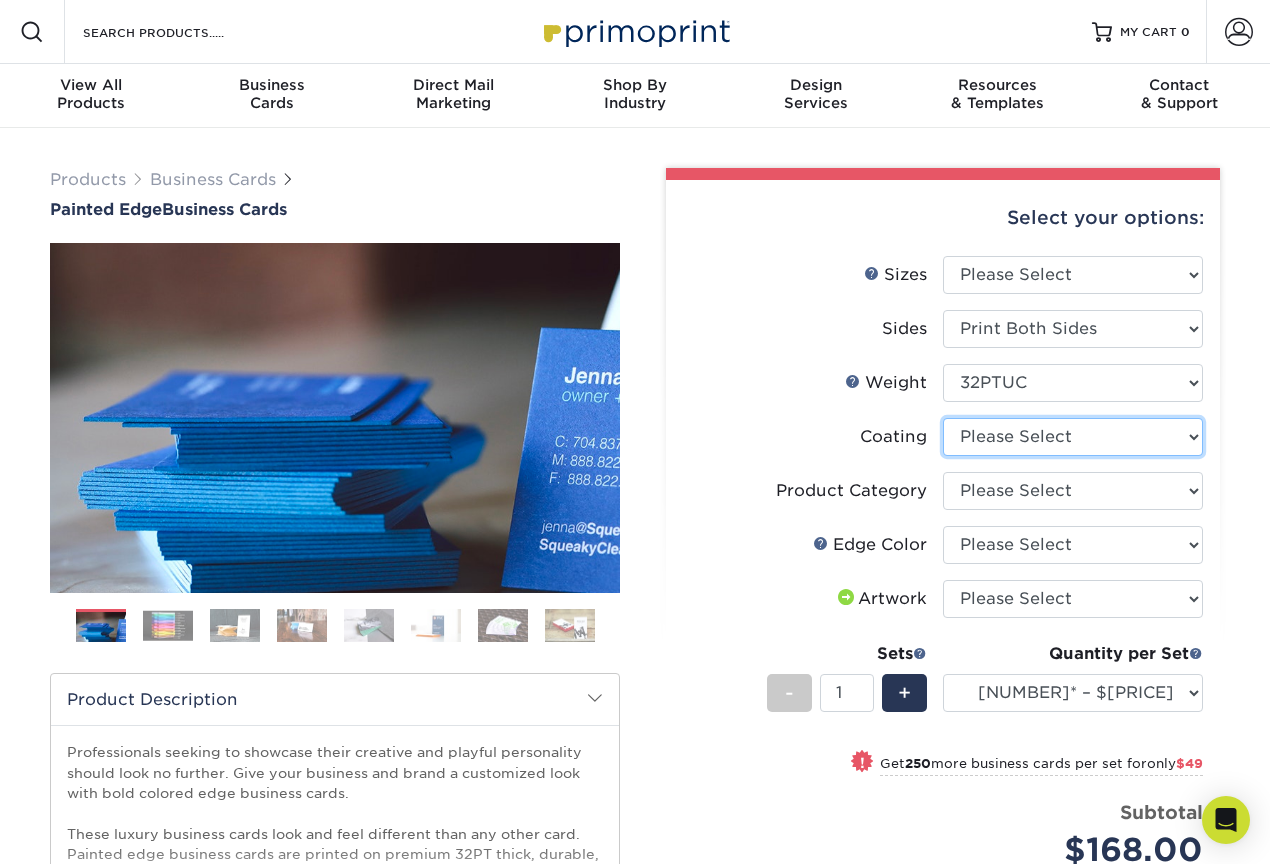 select on "3e7618de-abca-4bda-9f97-8b9129e913d8" 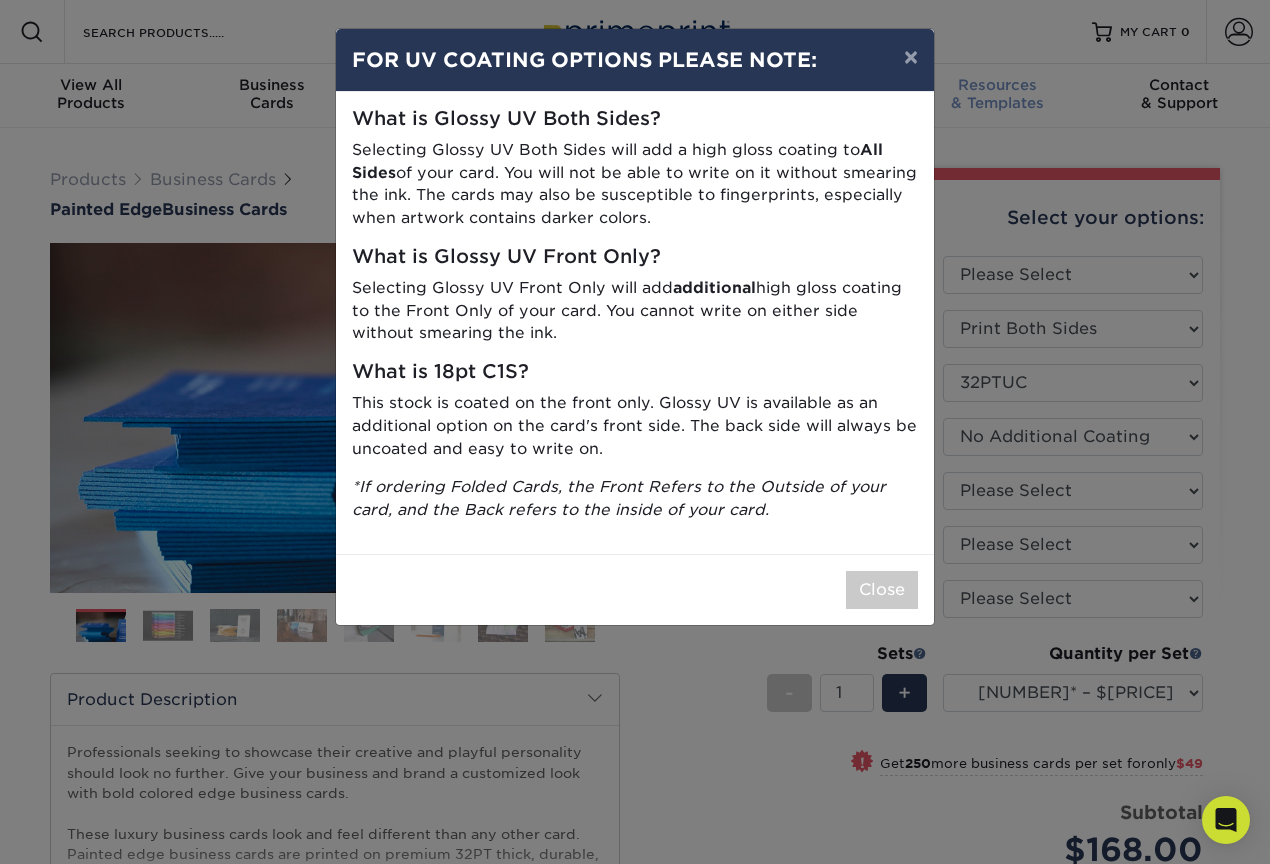 drag, startPoint x: 910, startPoint y: 61, endPoint x: 911, endPoint y: 102, distance: 41.01219 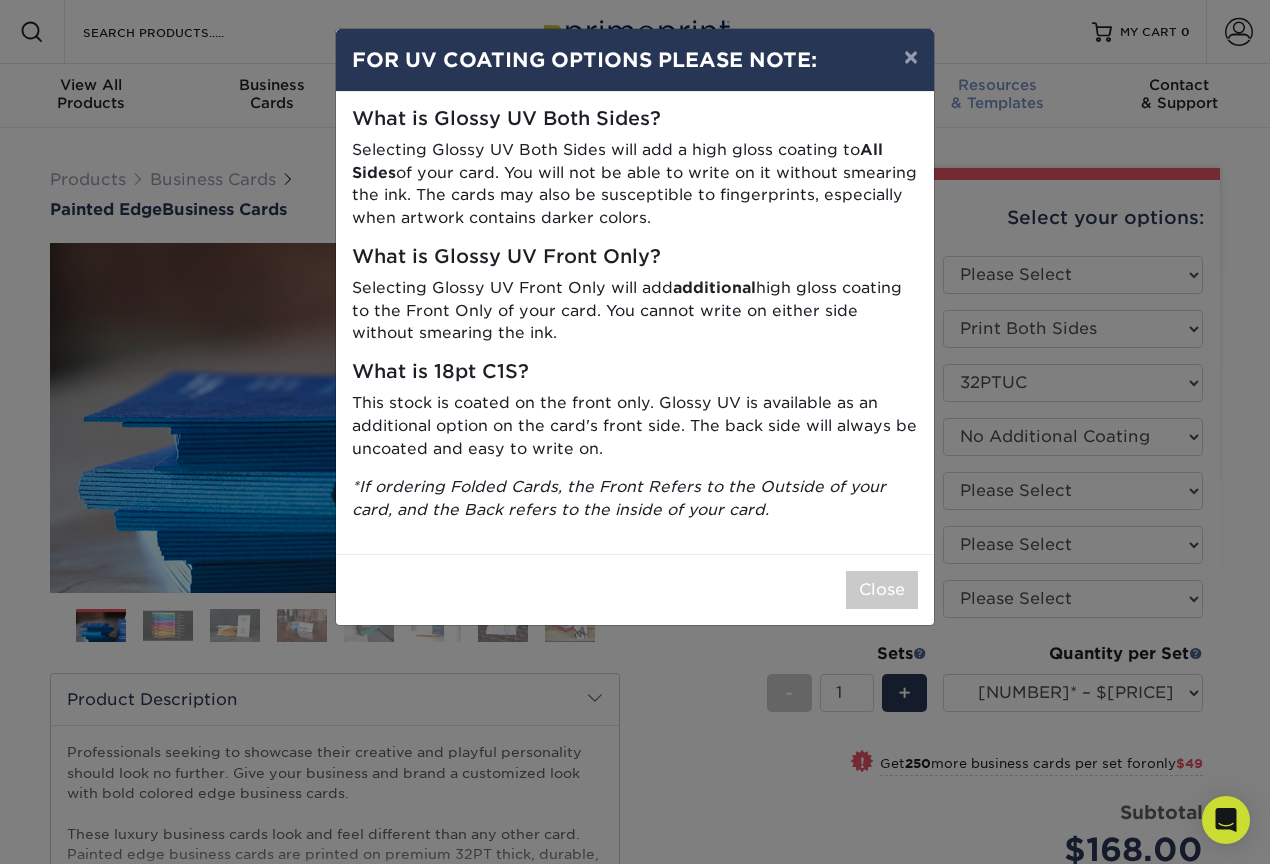 click on "×" at bounding box center [911, 57] 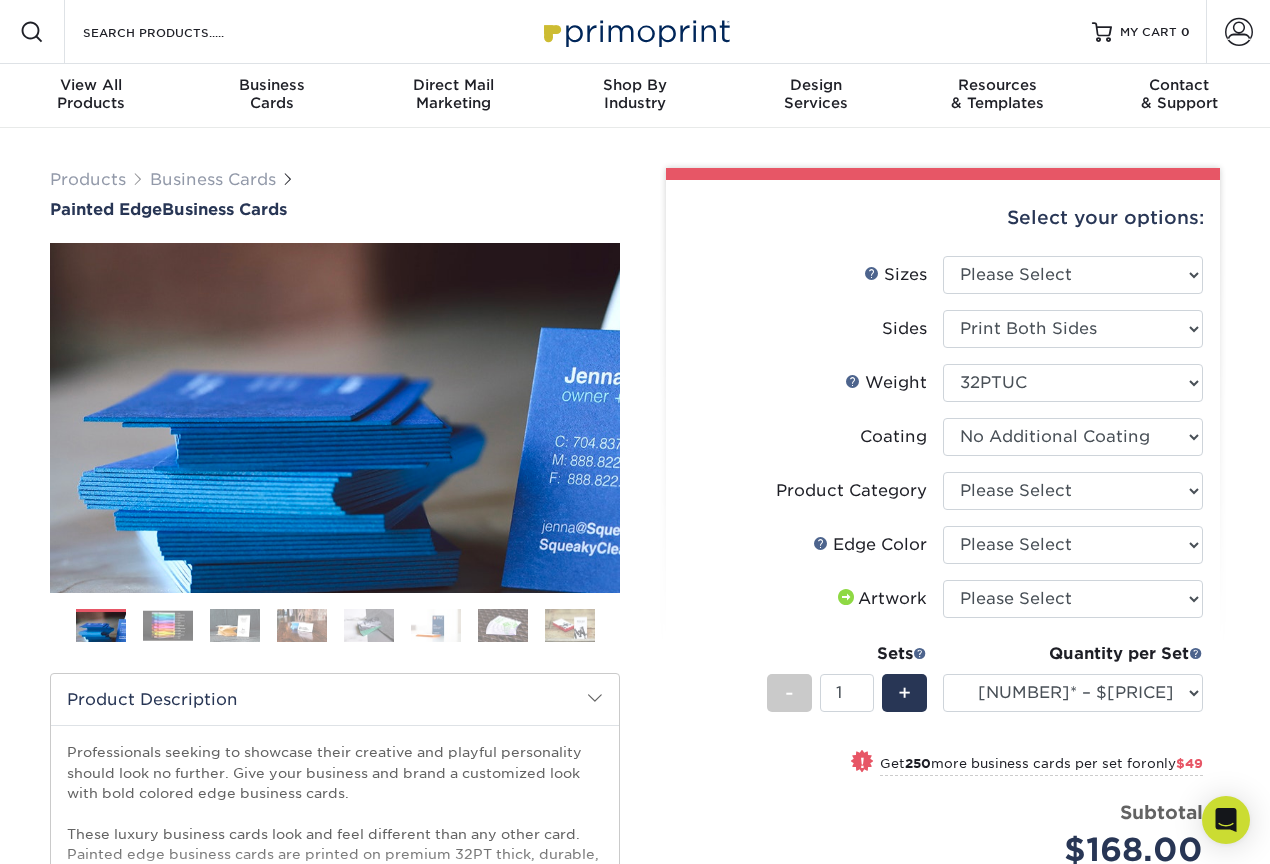 click on "Sizes Help Sizes
Please Select
2" x 3.5" - Standard
2.125" x 3.375" - European
2.5" x 2.5" - Square
Sides Please Select Print Both Sides" at bounding box center [943, 577] 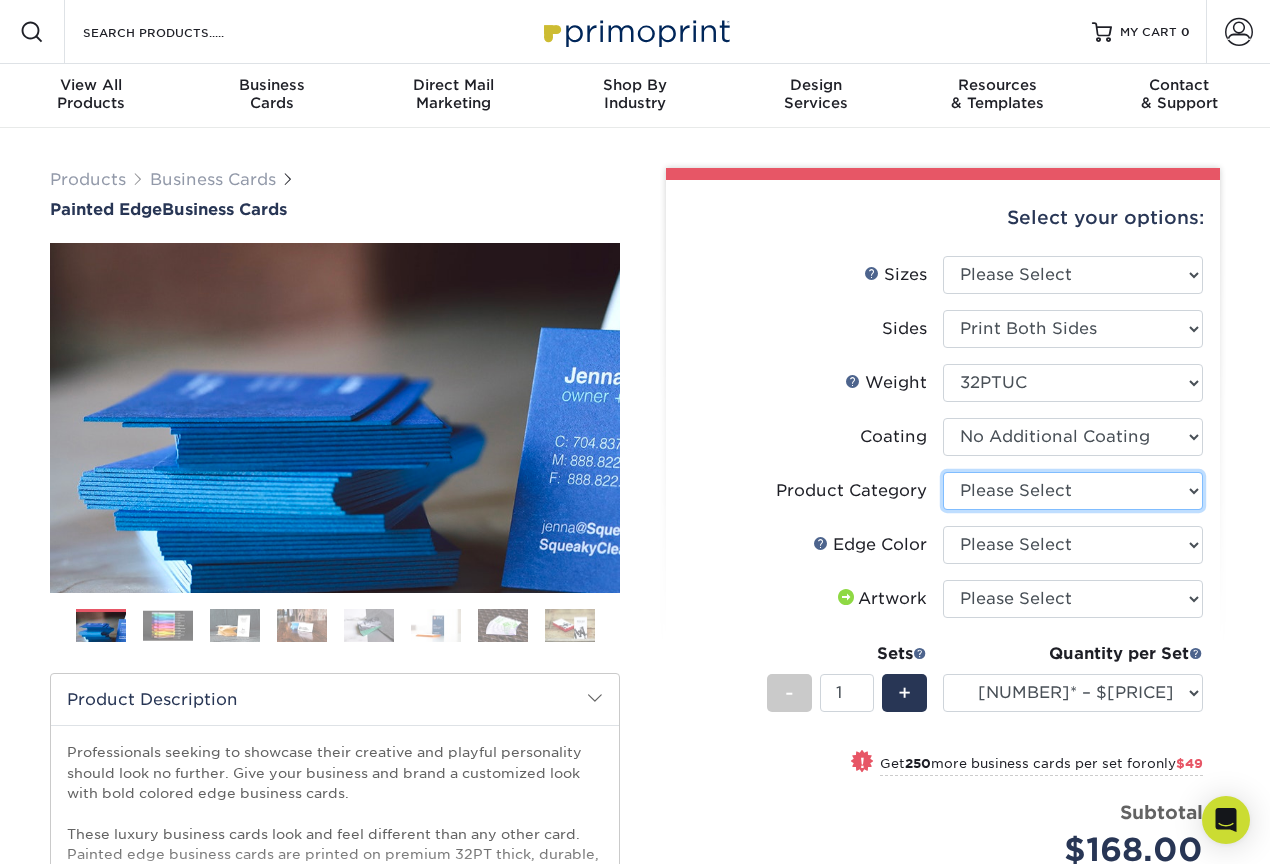 select on "3b5148f1-0588-4f88-a218-97bcfdce65c1" 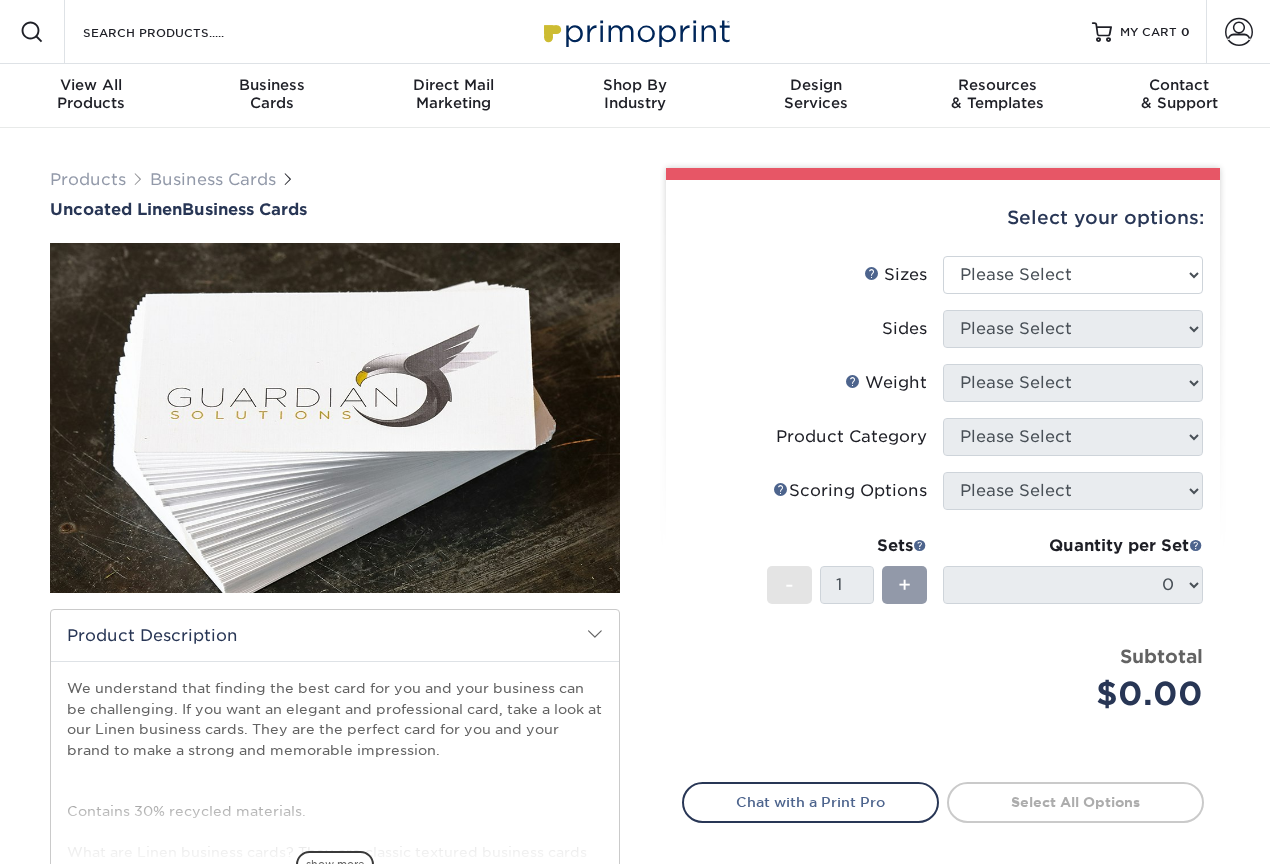 scroll, scrollTop: 0, scrollLeft: 0, axis: both 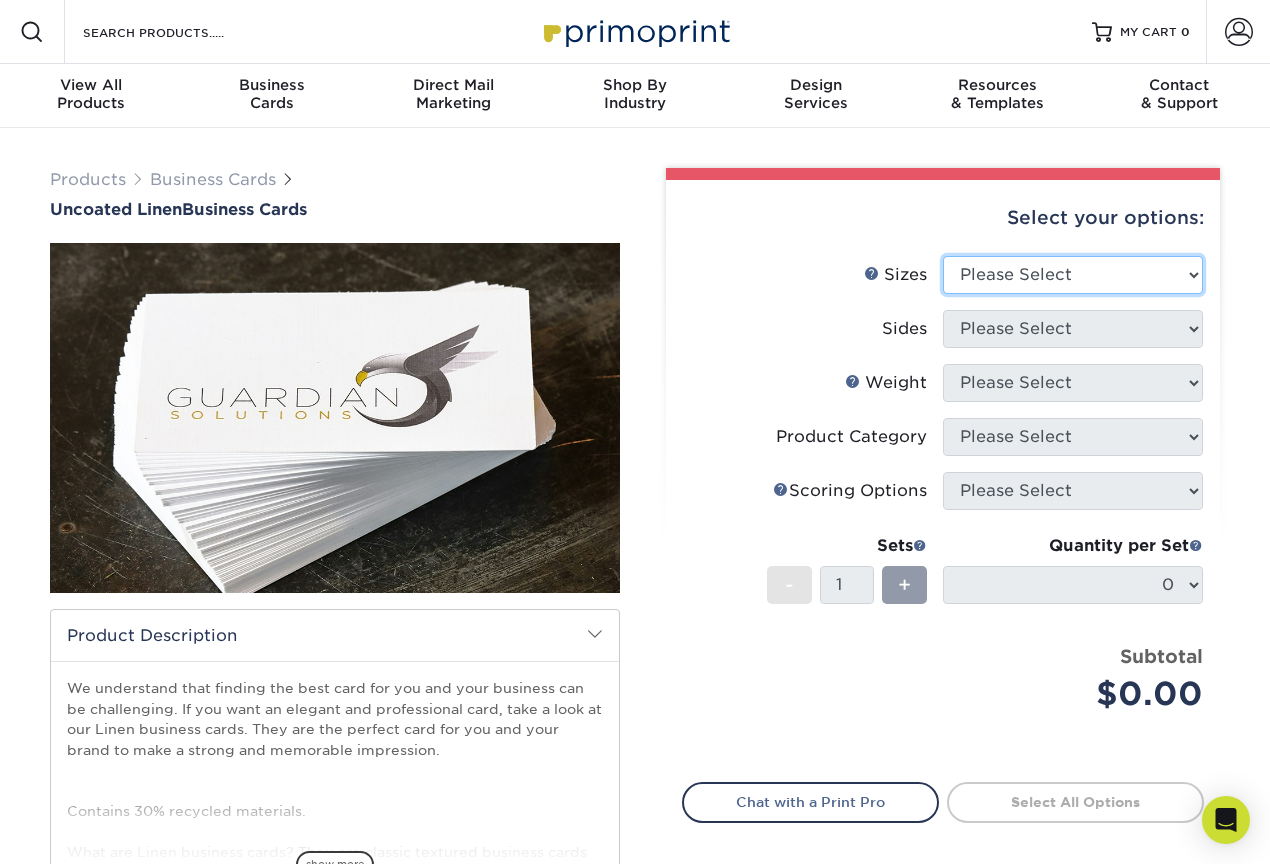 select on "2.12x3.38" 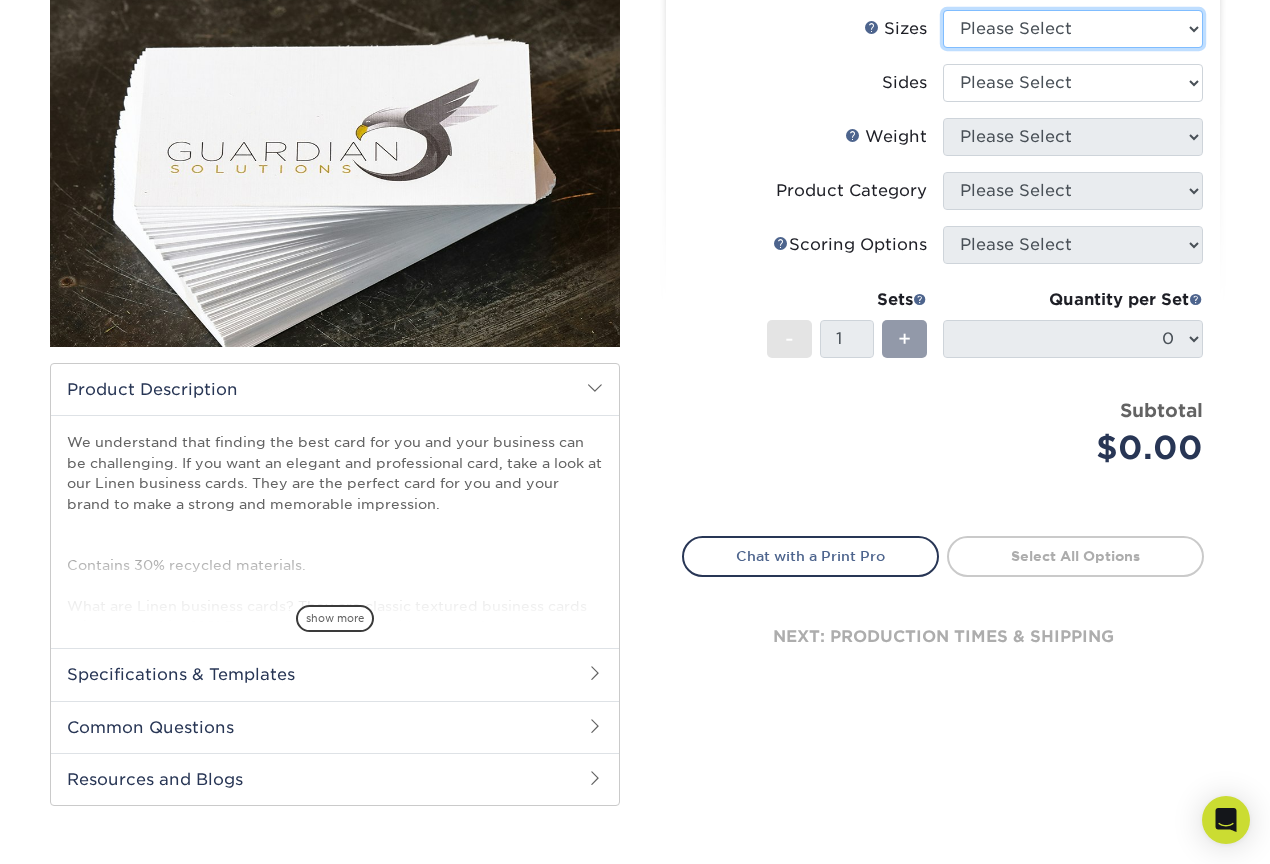 scroll, scrollTop: 251, scrollLeft: 0, axis: vertical 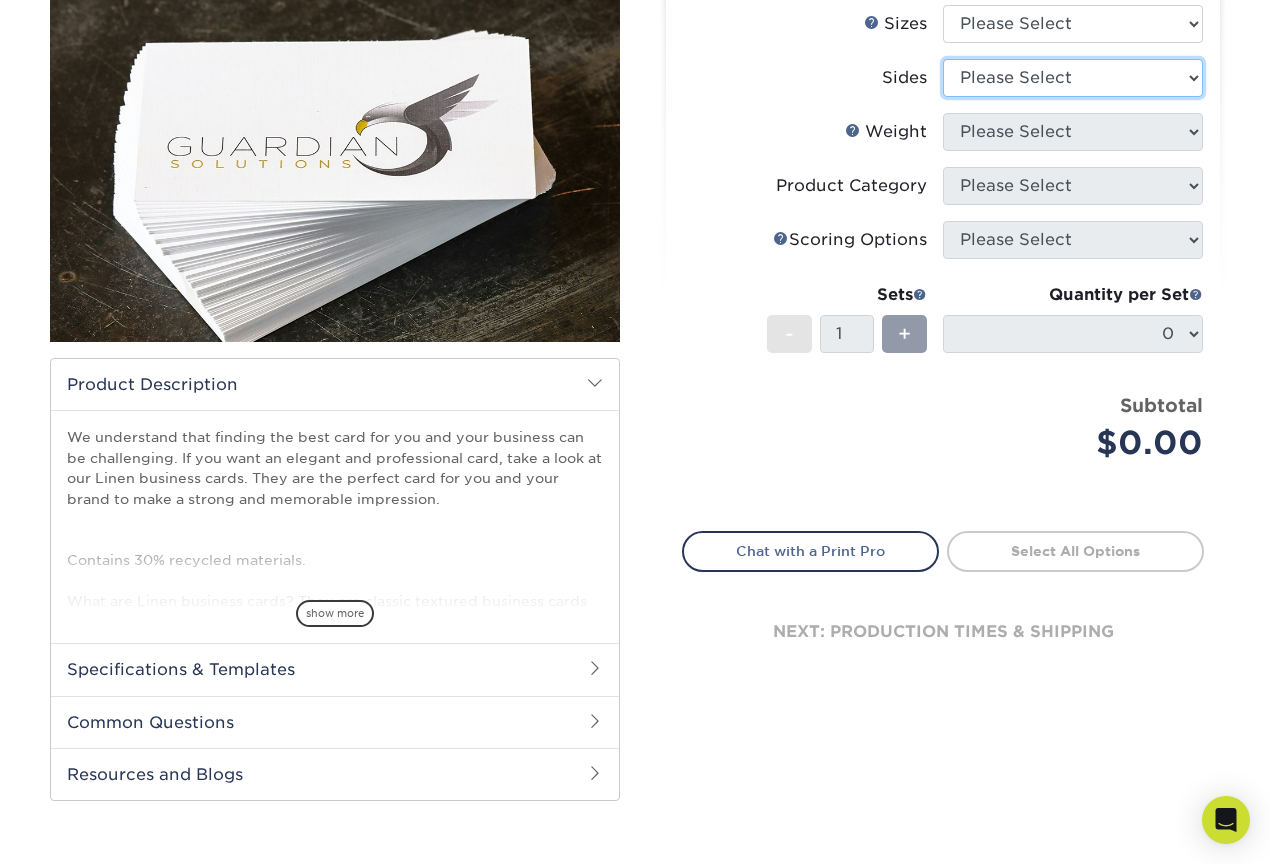 select on "13abbda7-1d64-4f25-8bb2-c179b224825d" 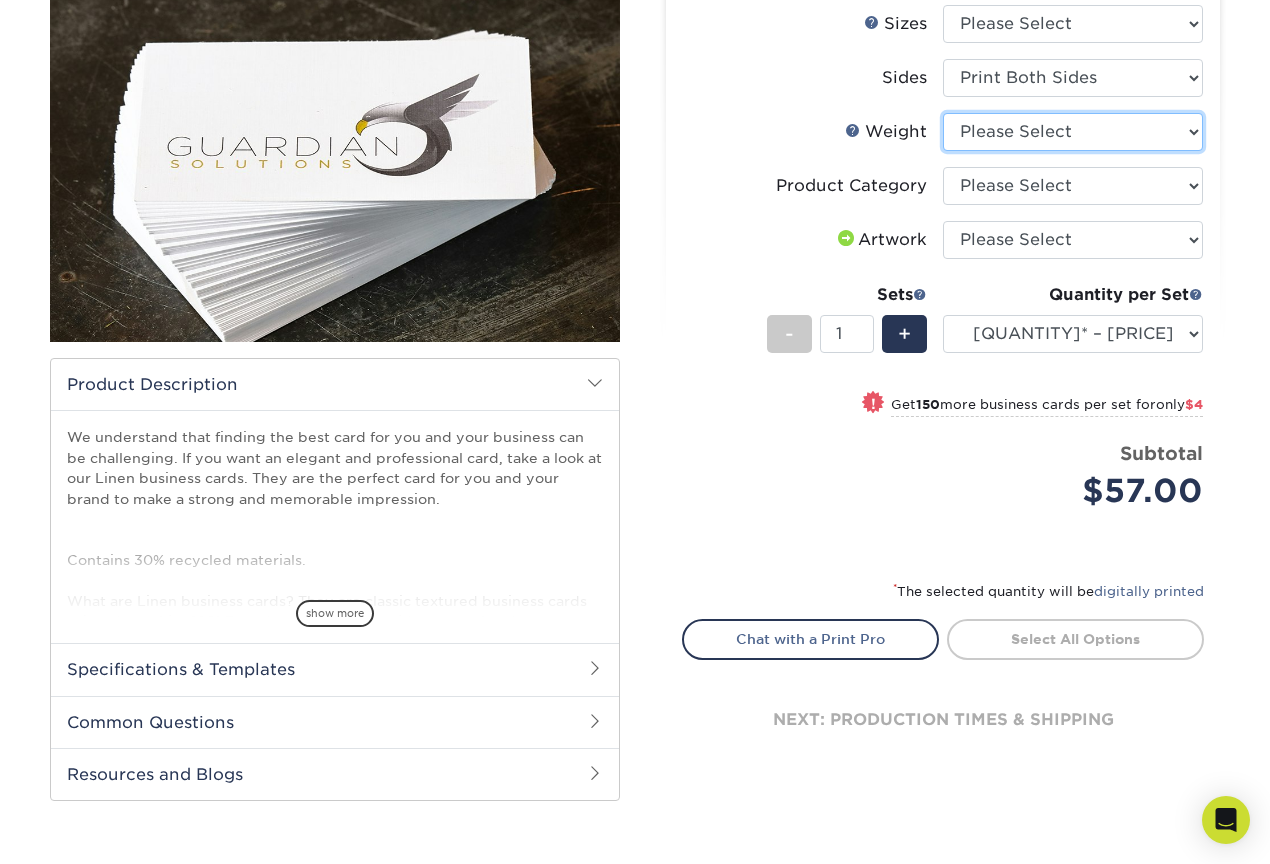 select on "100LB" 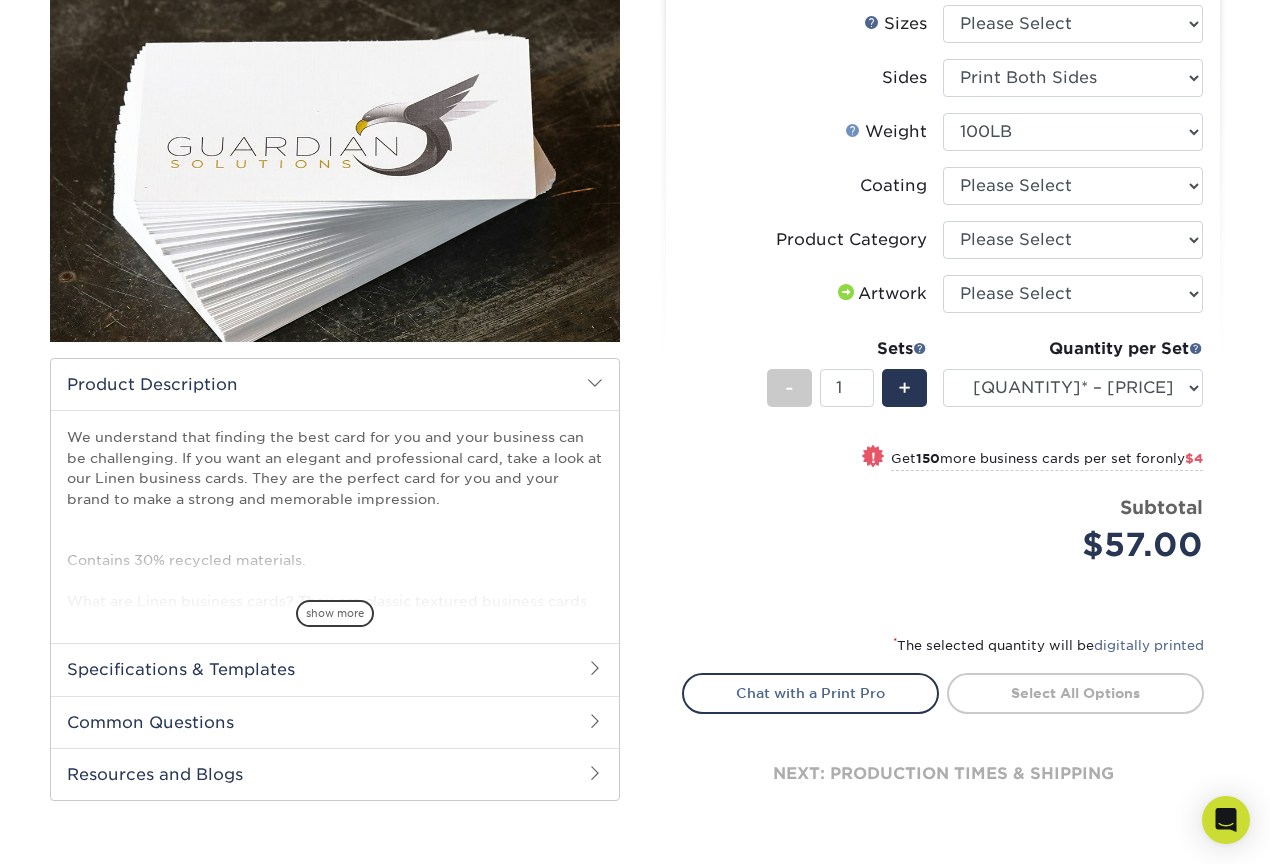 click on "Weight Help" at bounding box center [853, 130] 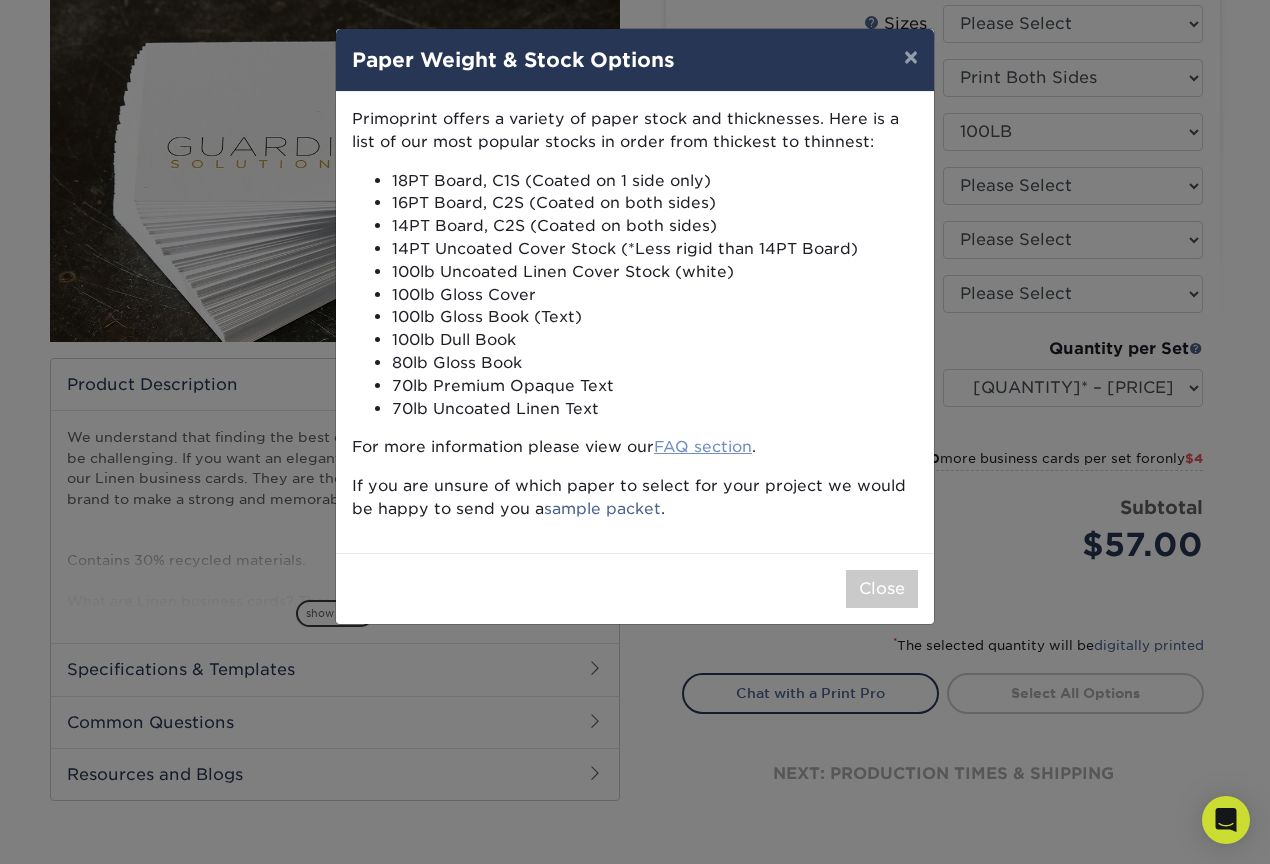 click on "FAQ section" at bounding box center [703, 446] 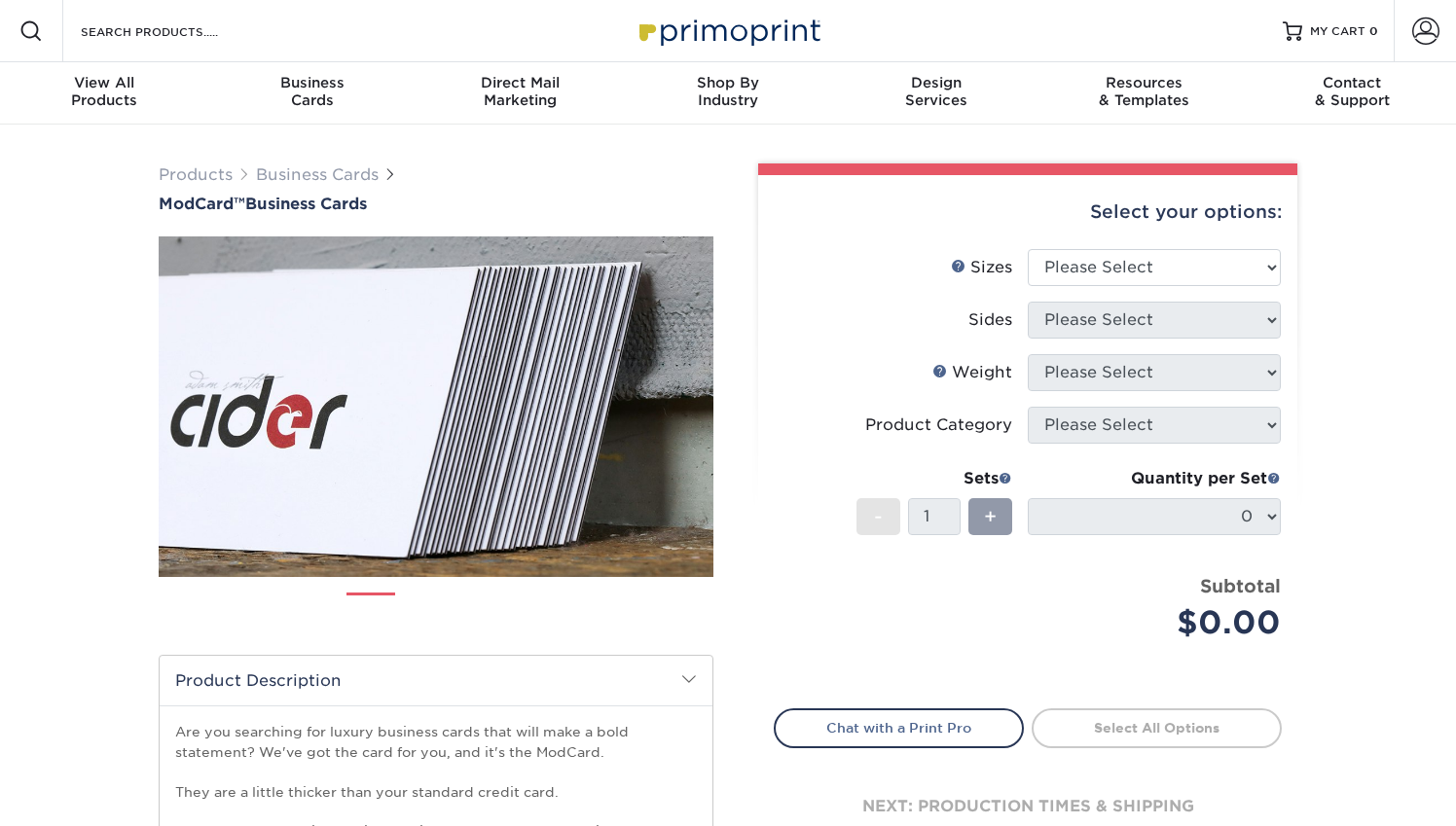 scroll, scrollTop: 0, scrollLeft: 0, axis: both 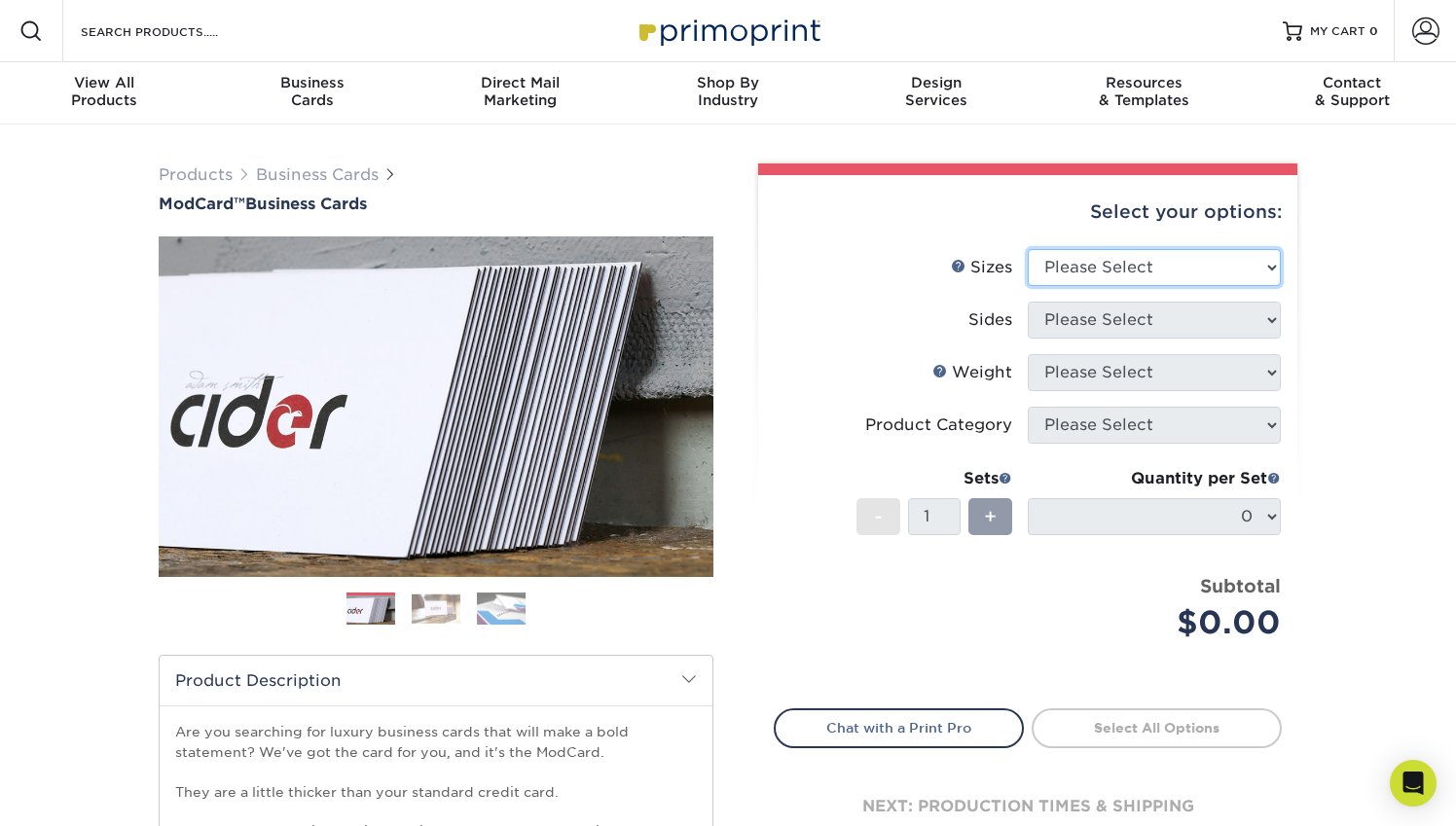 select on "[DIMENSIONS]" 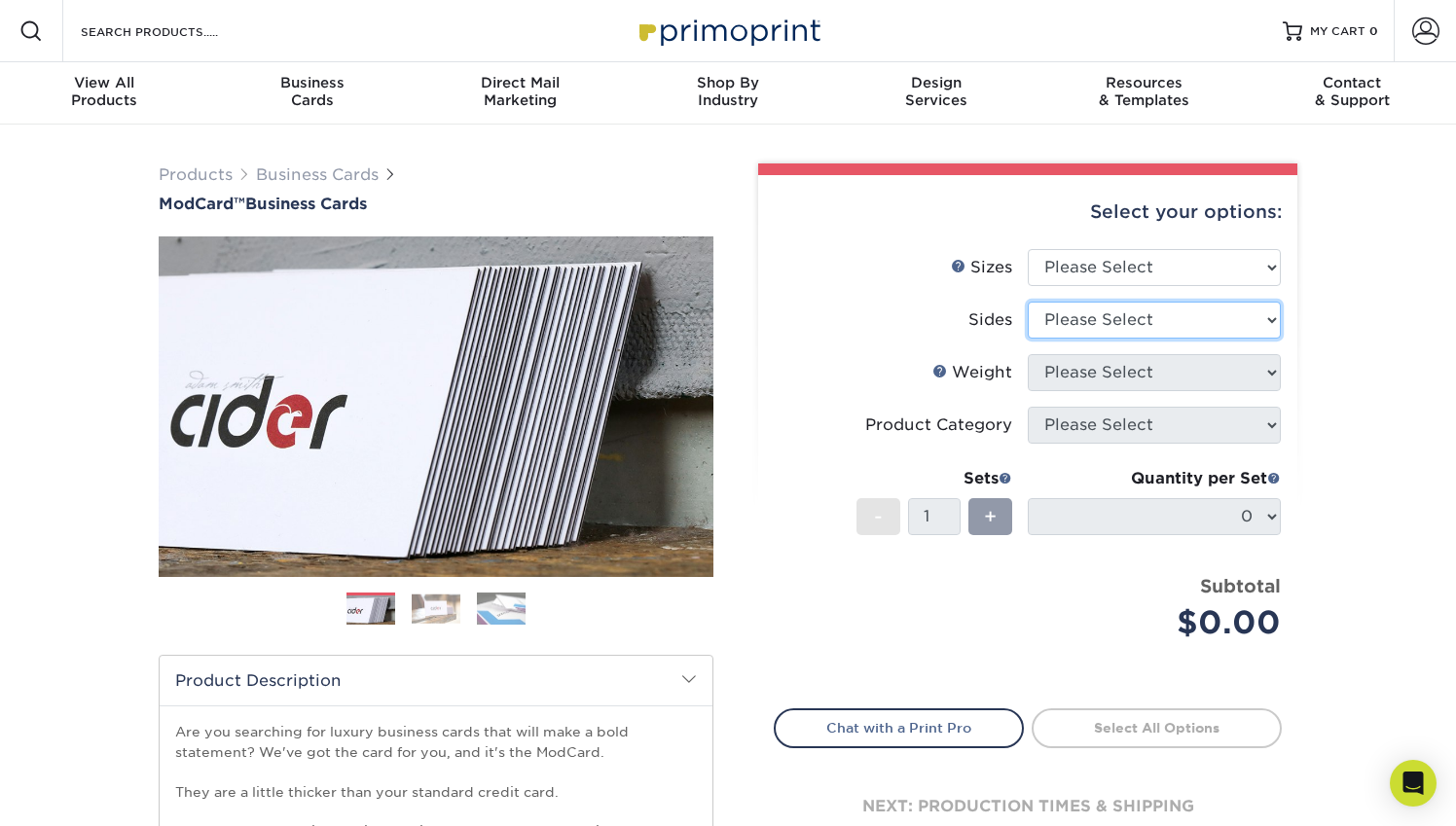 select on "13abbda7-1d64-4f25-8bb2-c179b224825d" 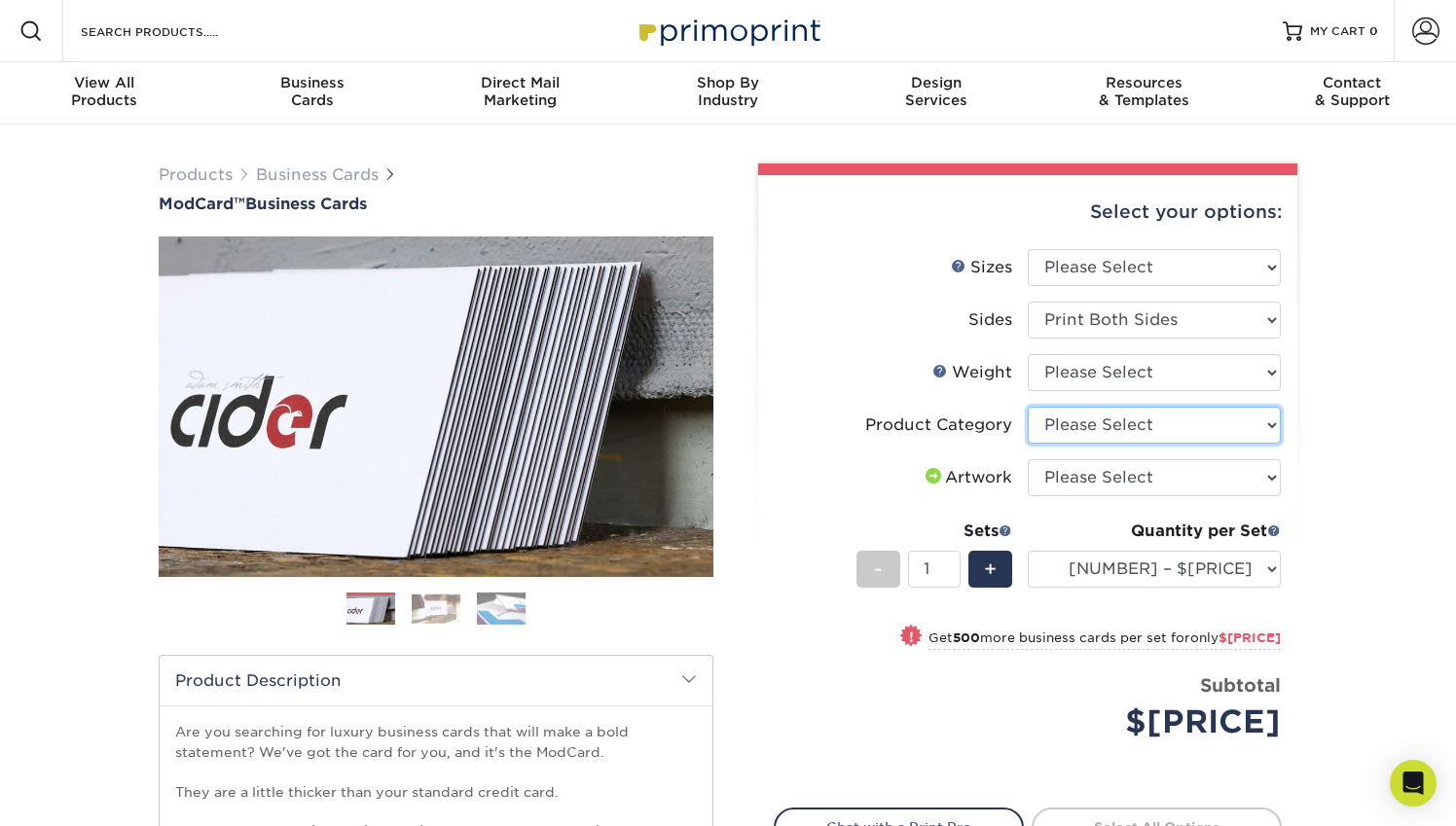 select on "3b5148f1-0588-4f88-a218-97bcfdce65c1" 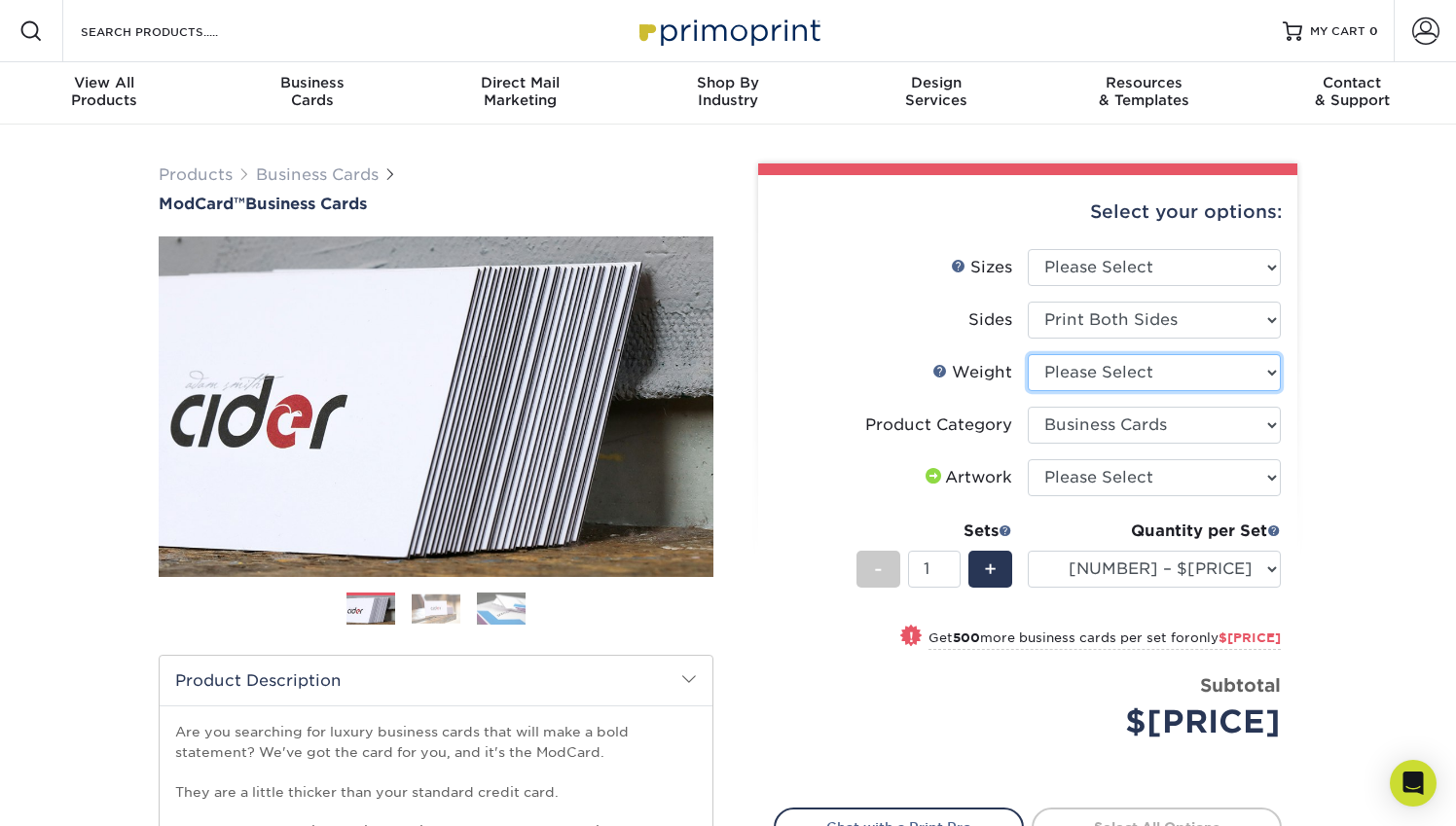 select on "32PTUCBLK" 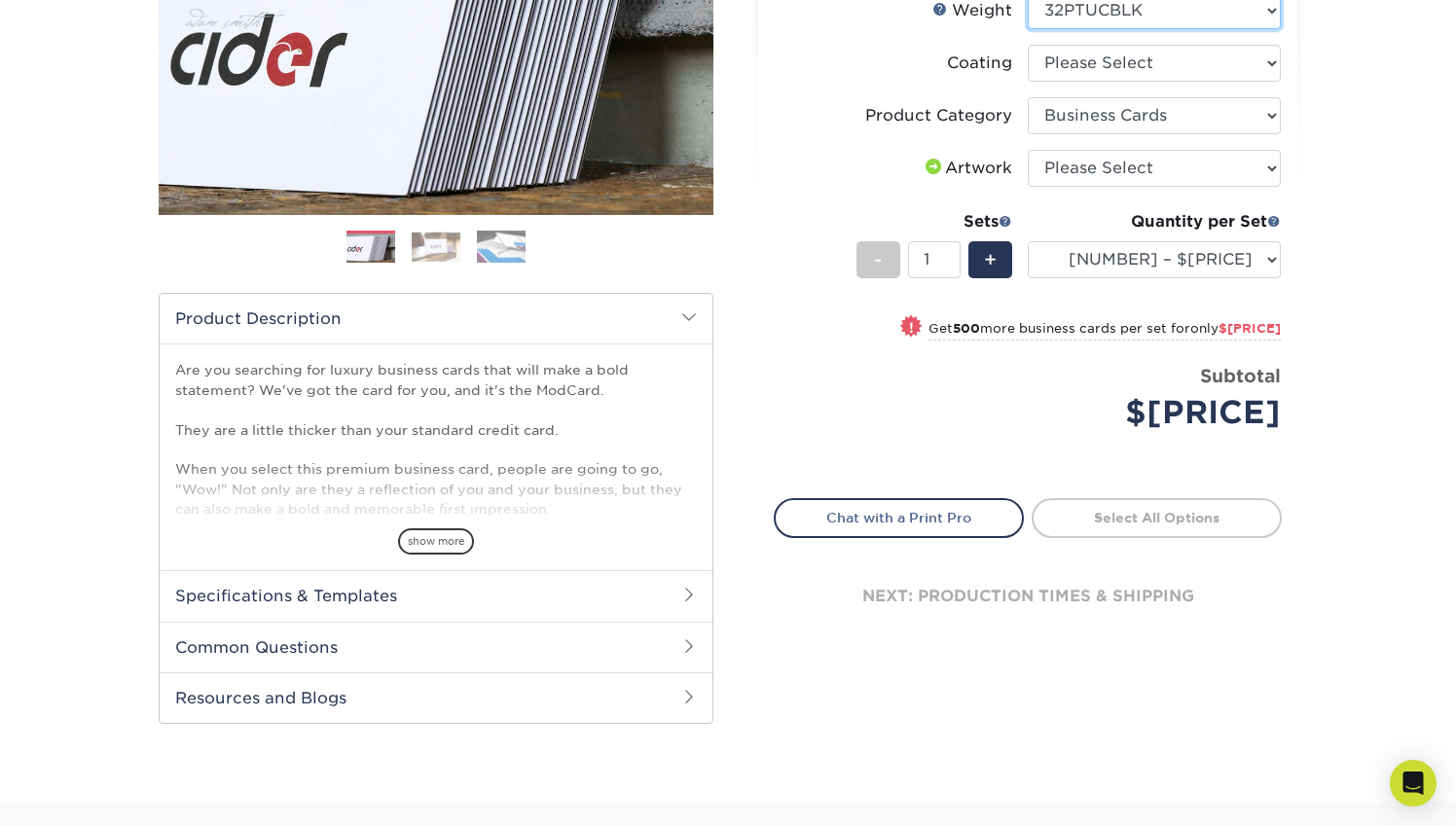 scroll, scrollTop: 366, scrollLeft: 0, axis: vertical 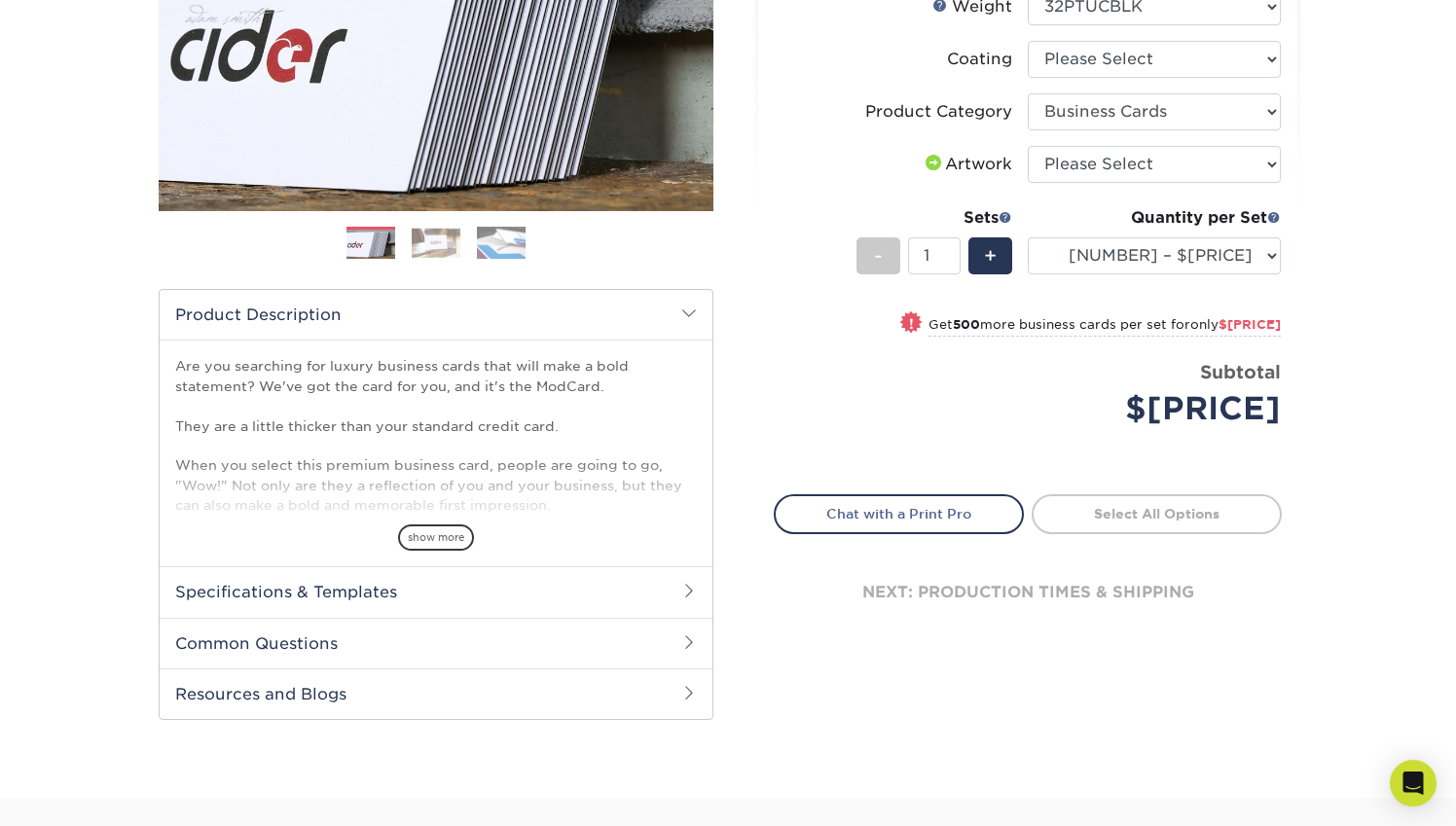 click on "Select All Options" at bounding box center [1156, 514] 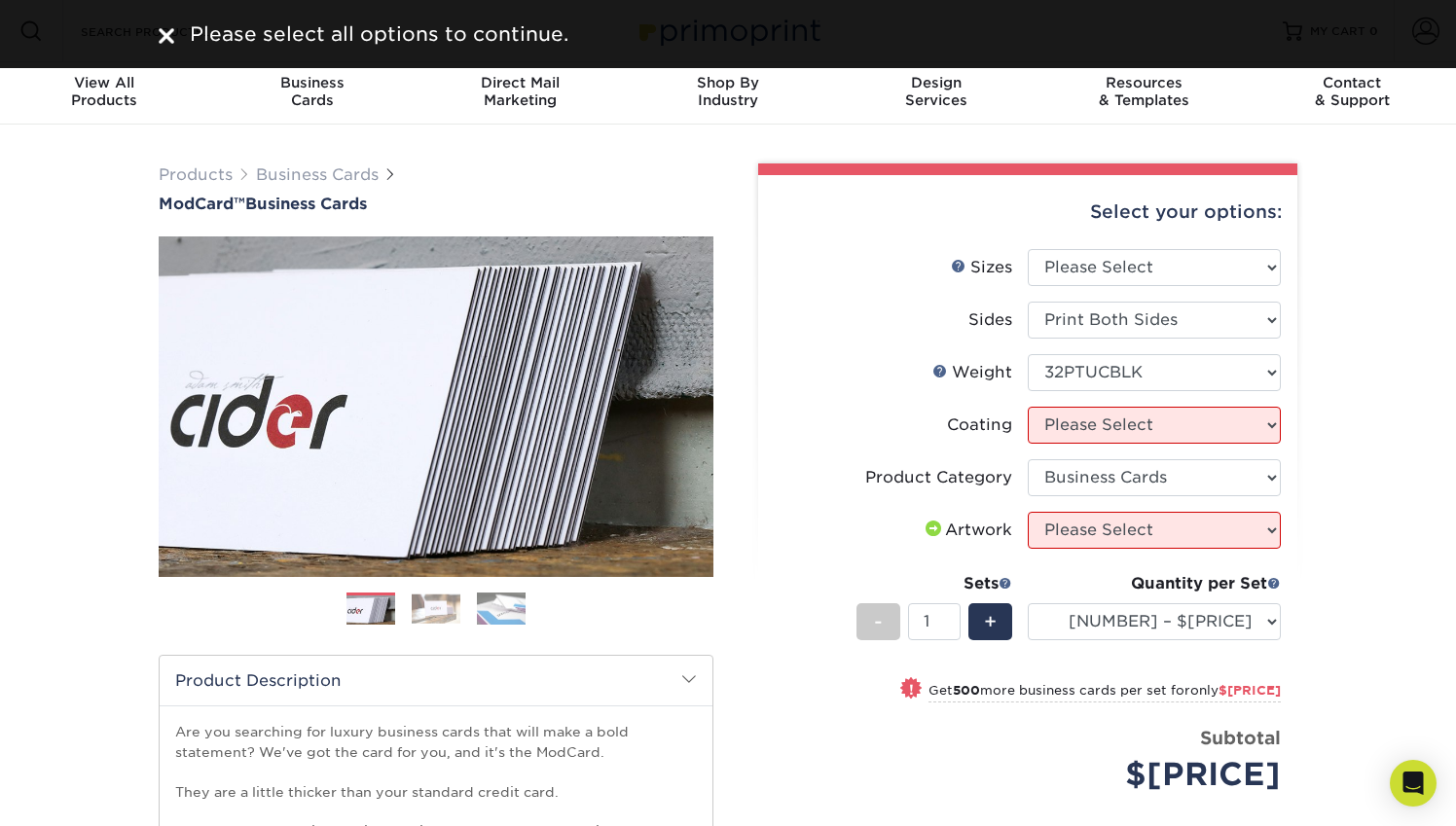 scroll, scrollTop: 0, scrollLeft: 0, axis: both 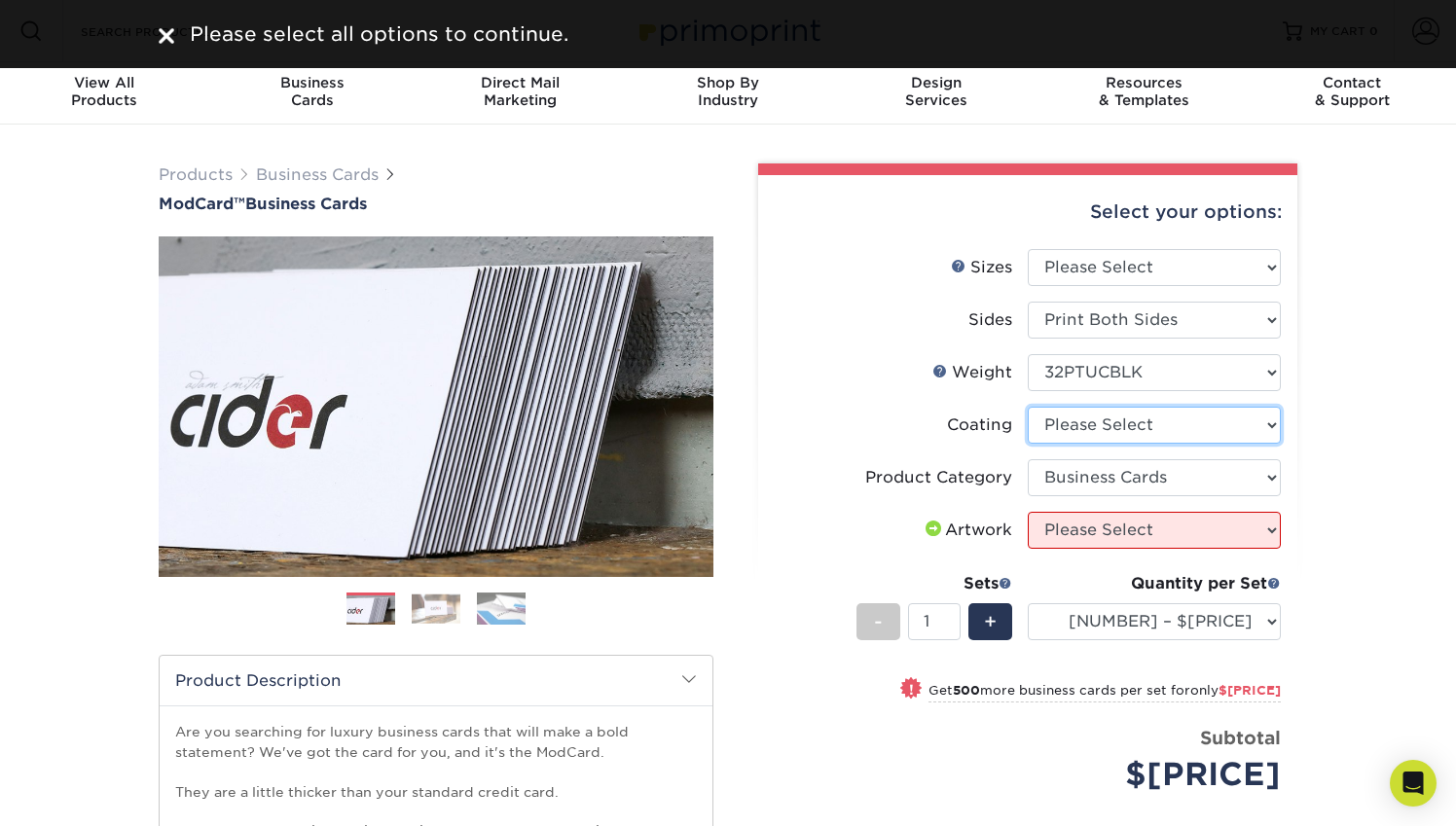 select on "3e7618de-abca-4bda-9f97-8b9129e913d8" 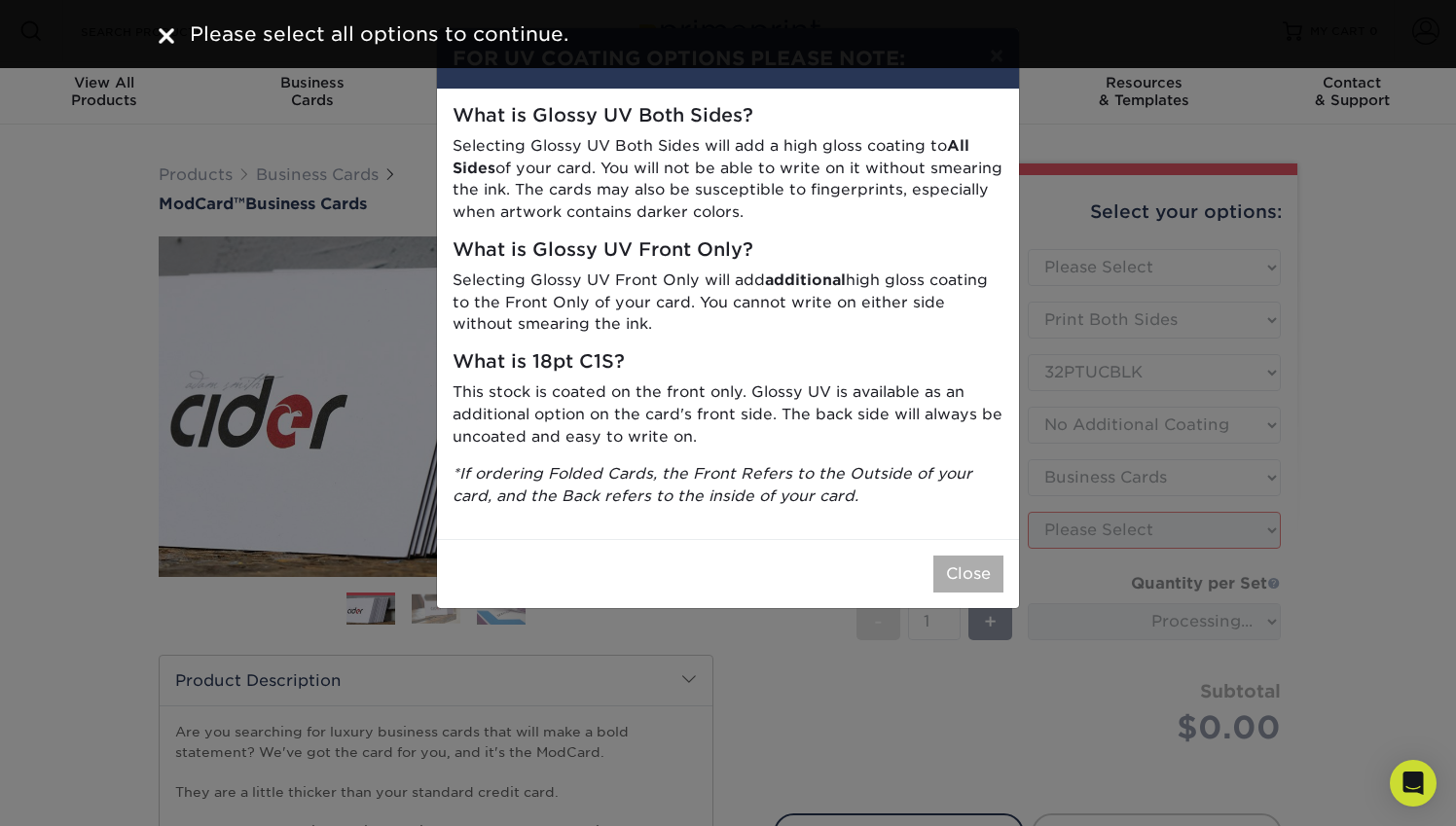 click on "Close" at bounding box center [968, 574] 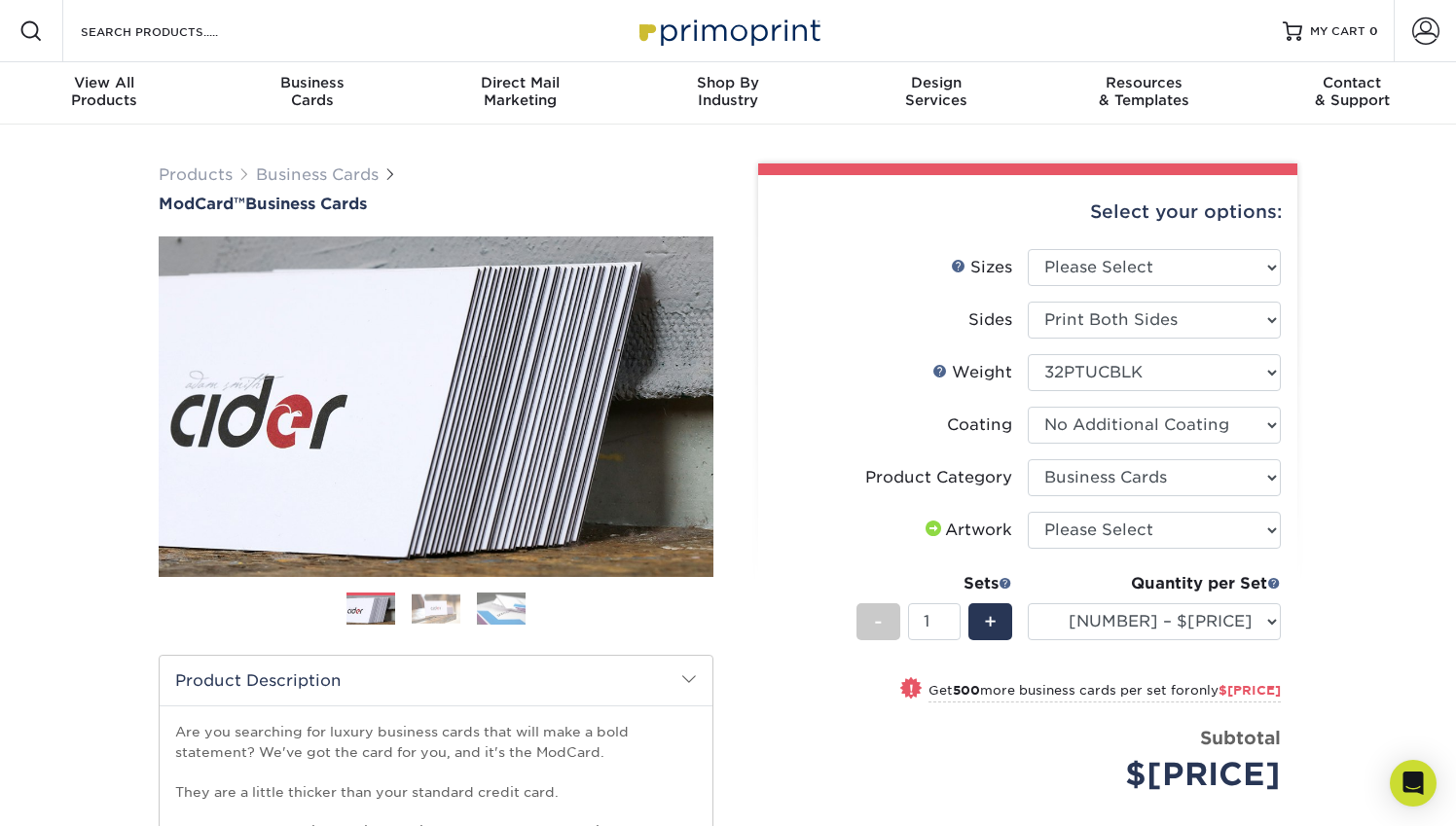 scroll, scrollTop: 0, scrollLeft: 0, axis: both 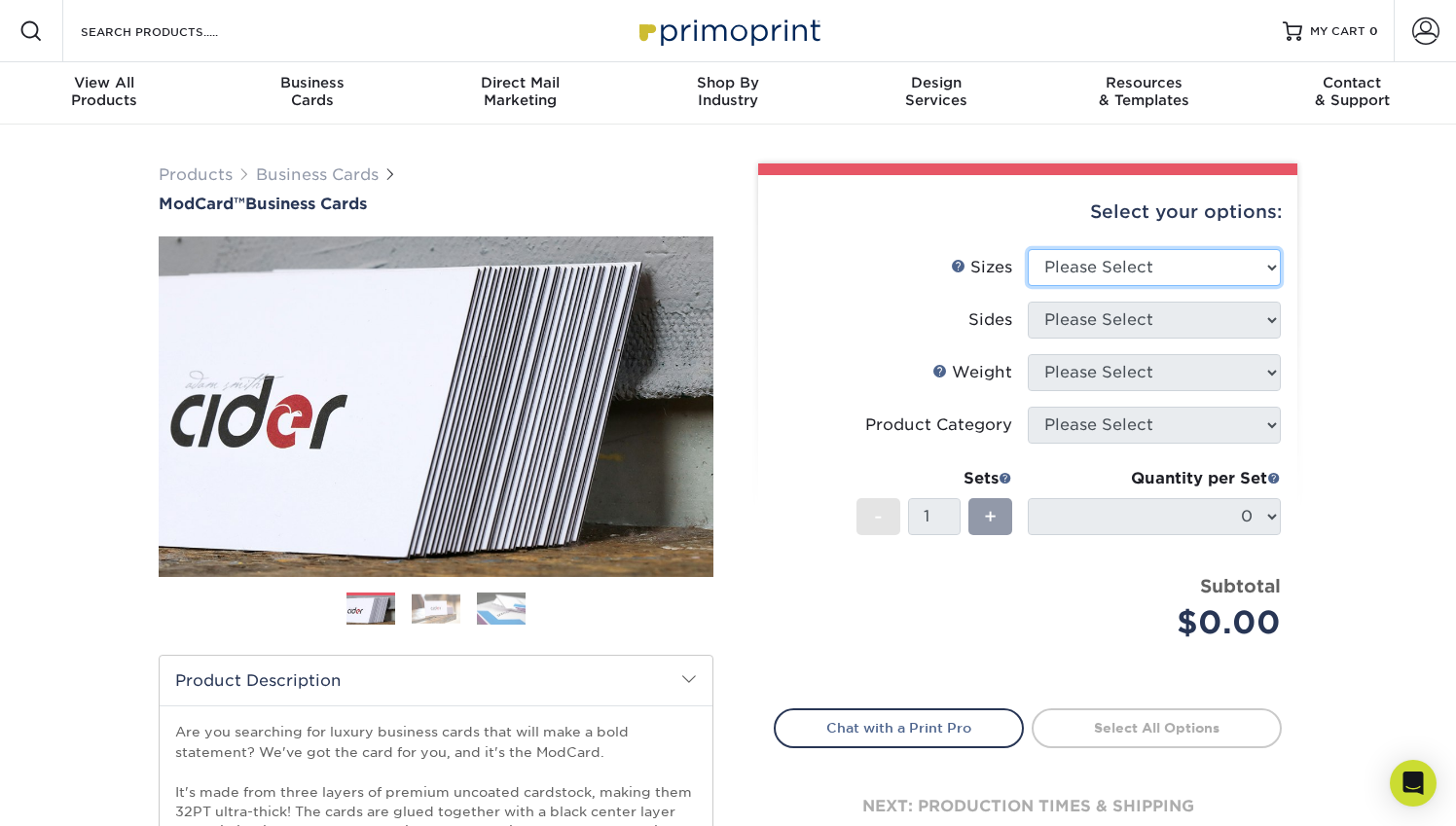 select on "2.12x3.38" 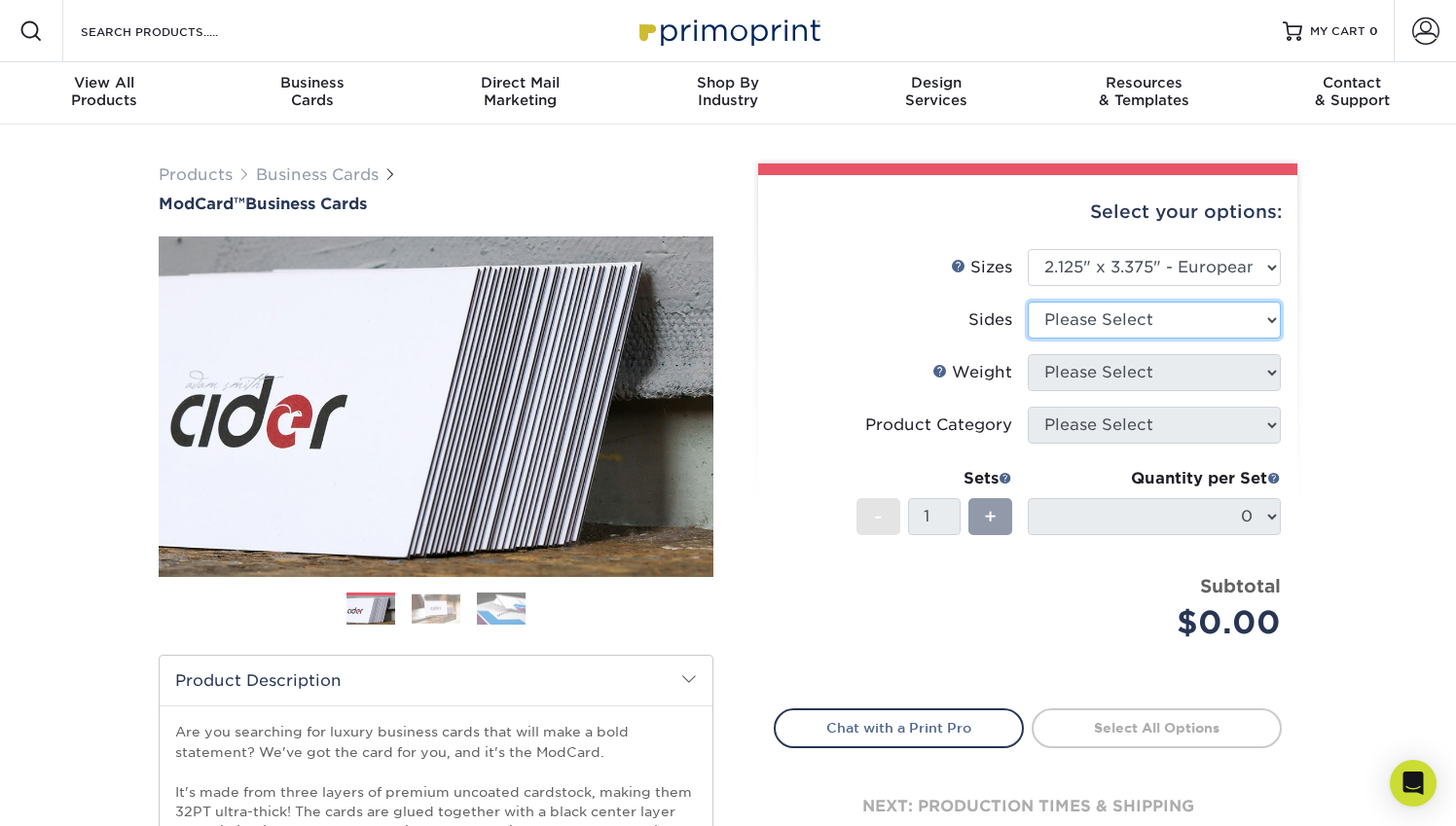 select on "32d3c223-f82c-492b-b915-ba065a00862f" 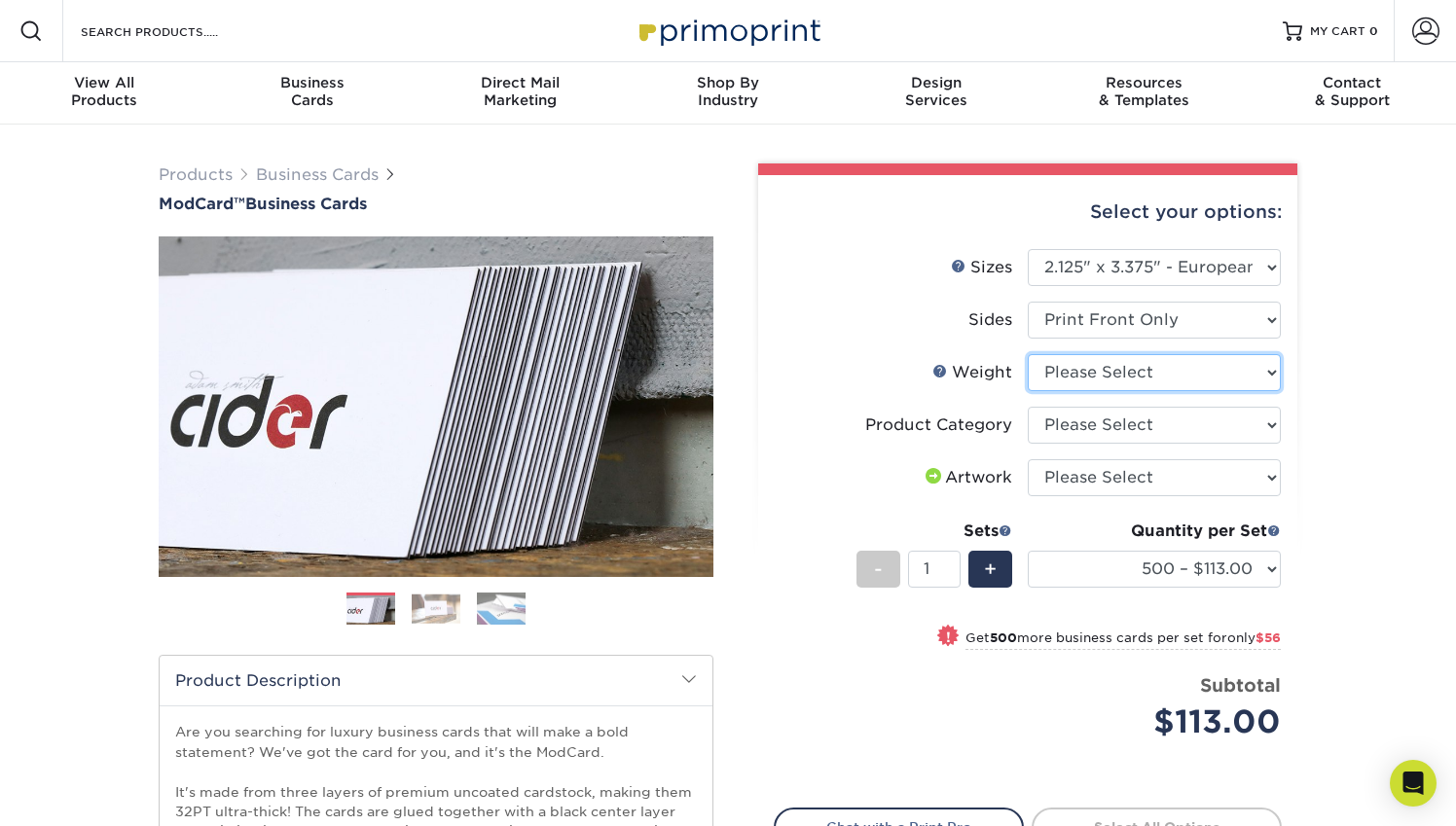 select on "32PTUCBLK" 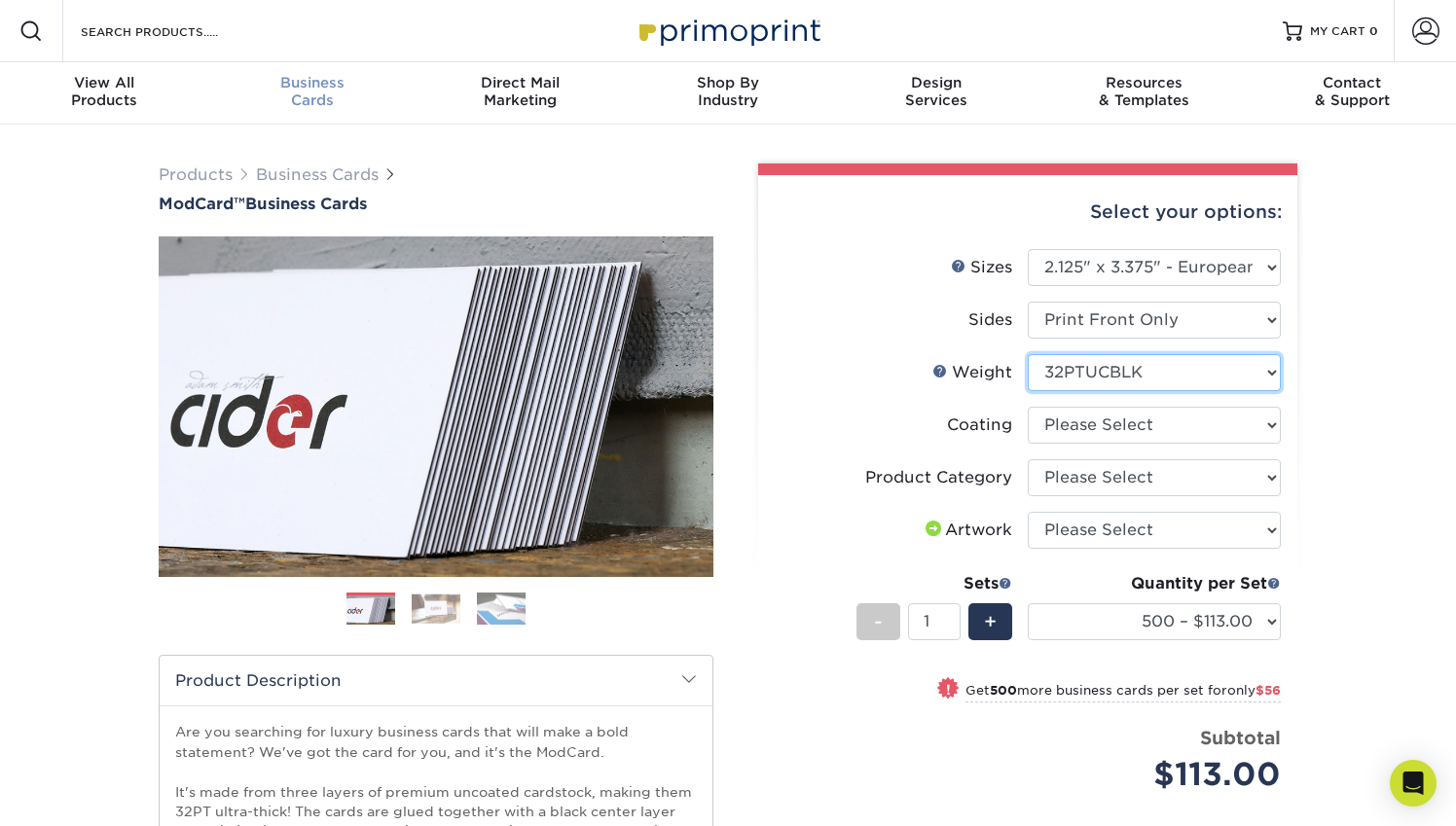 scroll, scrollTop: 0, scrollLeft: 0, axis: both 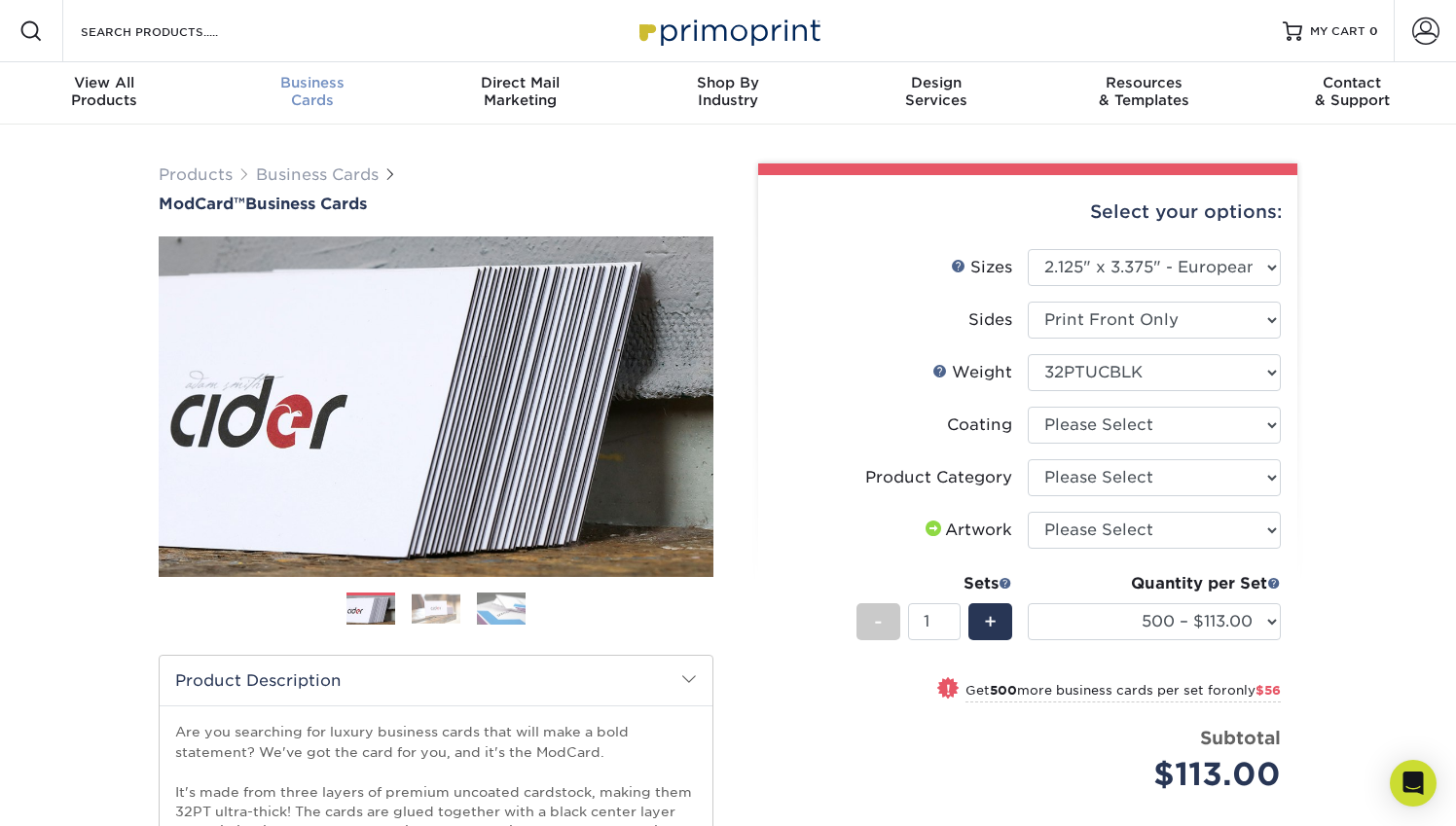 click on "Business" at bounding box center (312, 83) 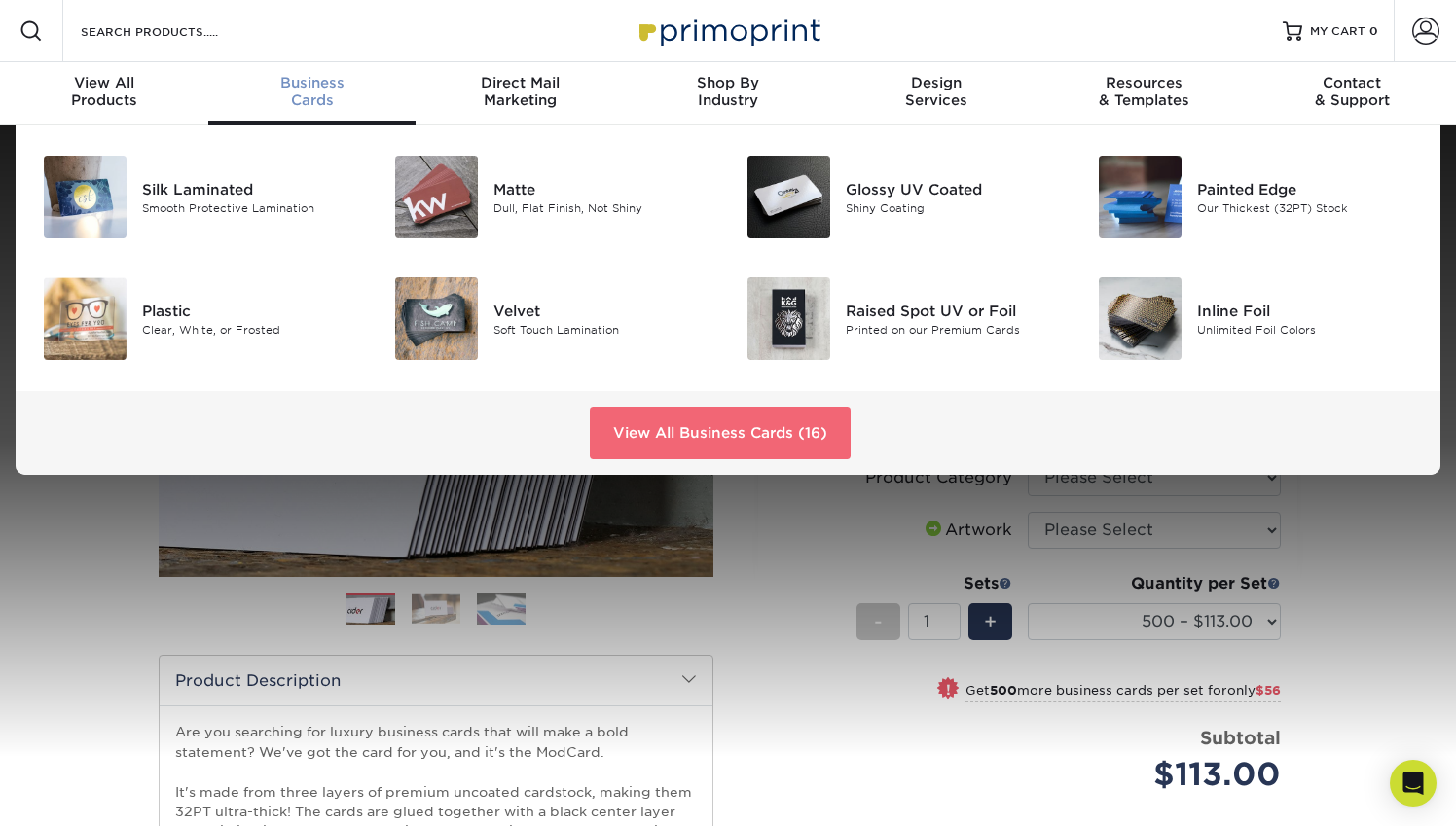 click on "View All Business Cards (16)" at bounding box center (720, 433) 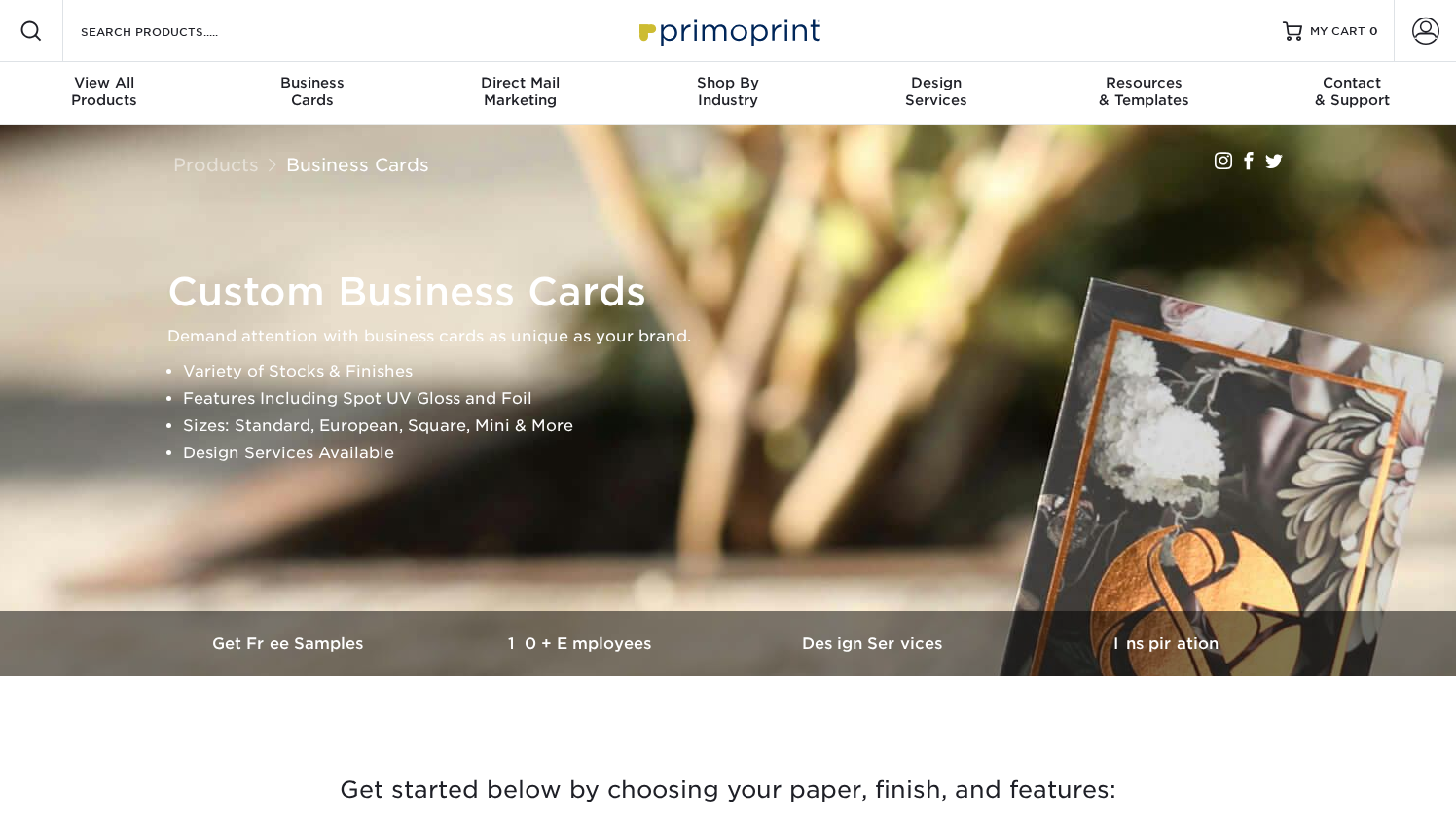 scroll, scrollTop: 0, scrollLeft: 0, axis: both 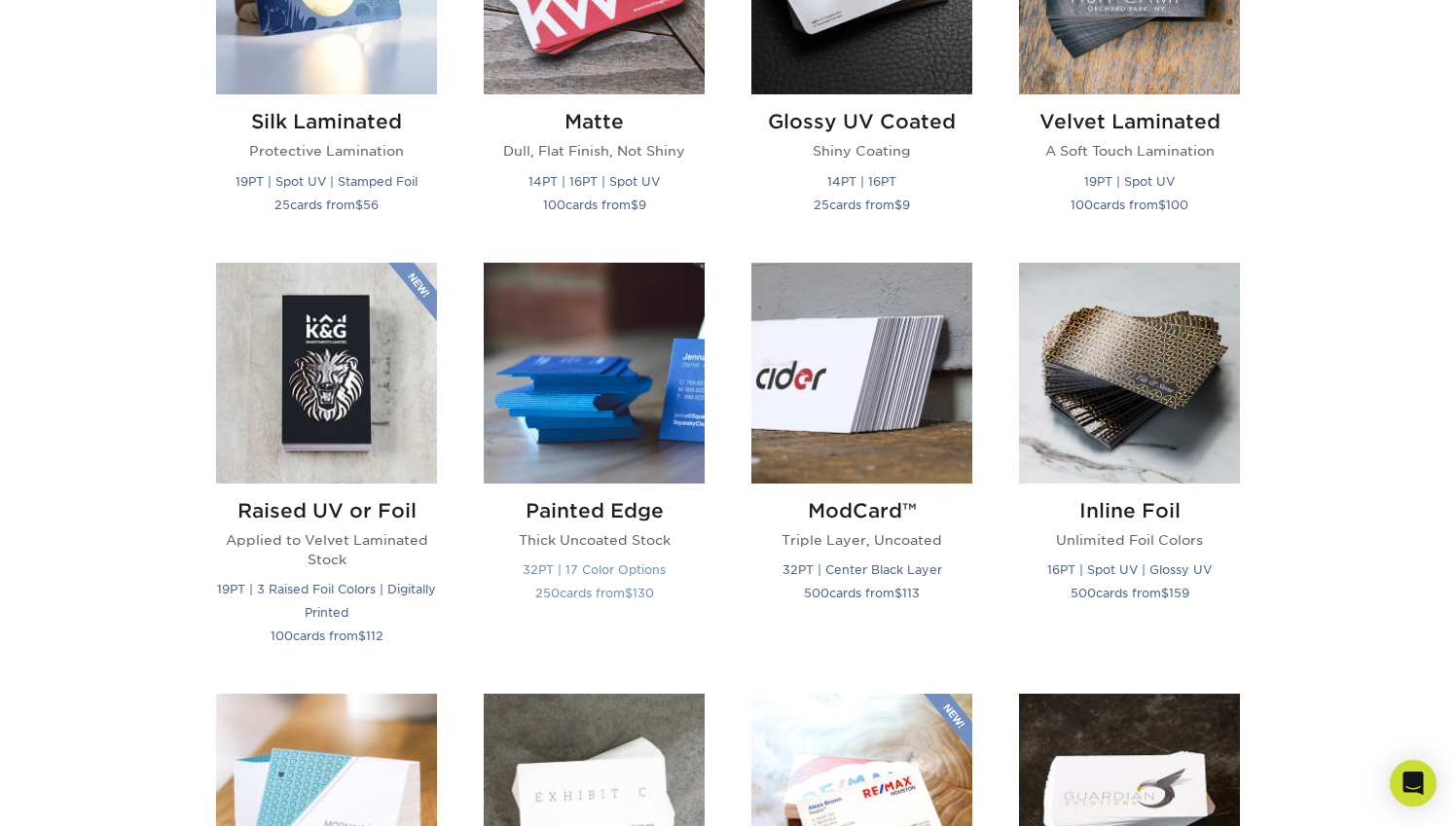 click at bounding box center (594, 373) 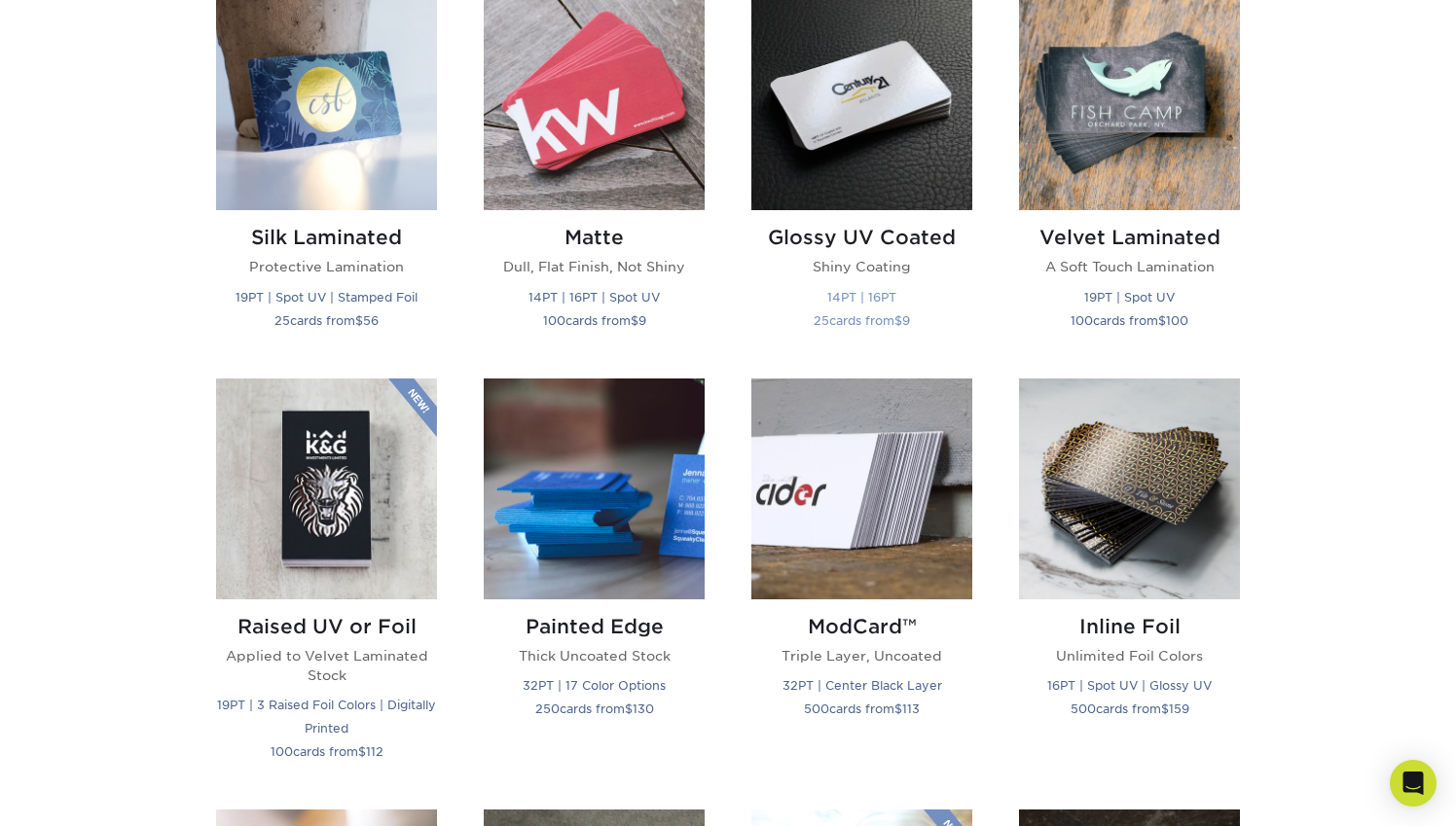 scroll, scrollTop: 989, scrollLeft: 0, axis: vertical 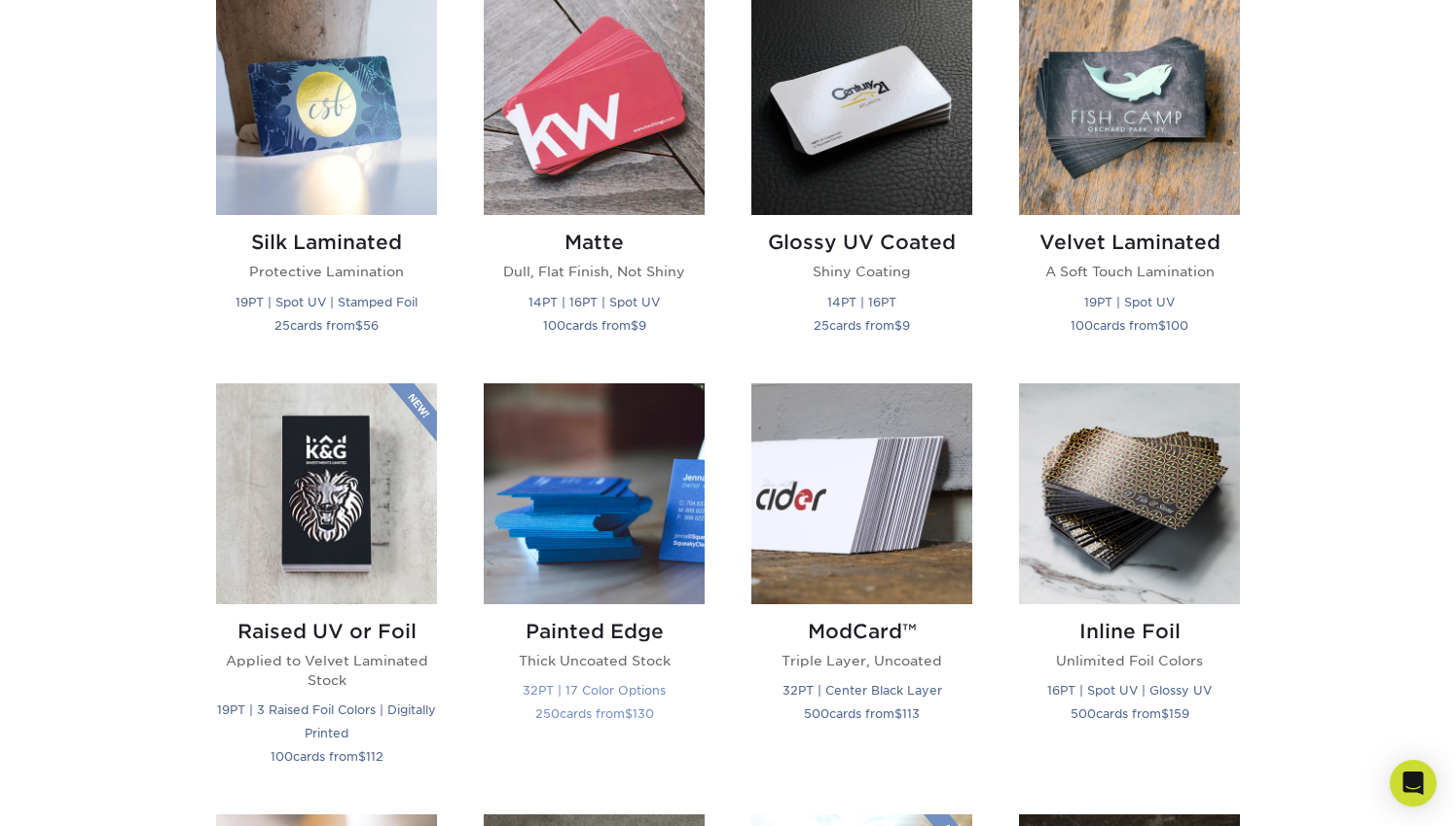 click on "Painted Edge" at bounding box center [594, 631] 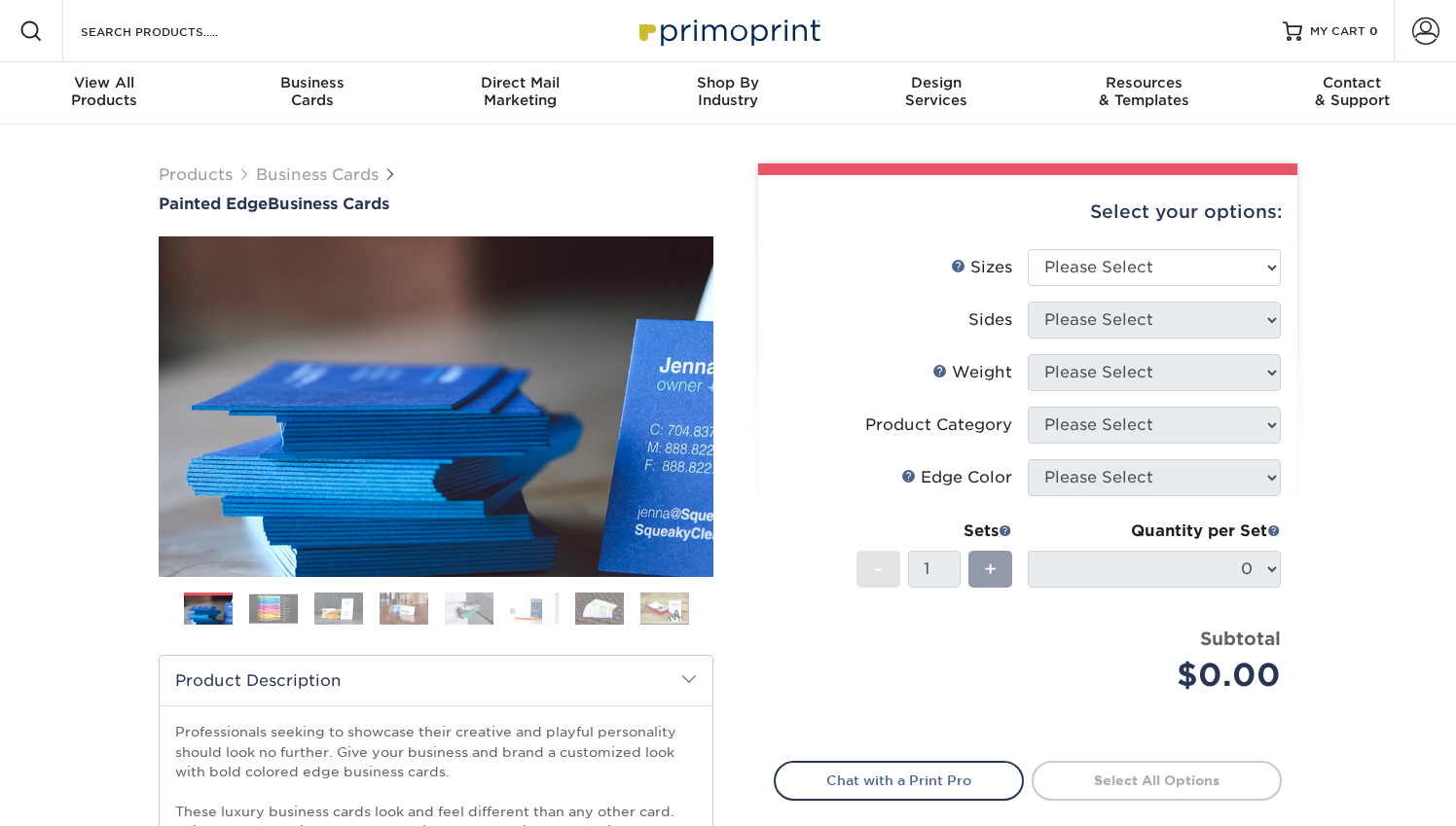 scroll, scrollTop: 0, scrollLeft: 0, axis: both 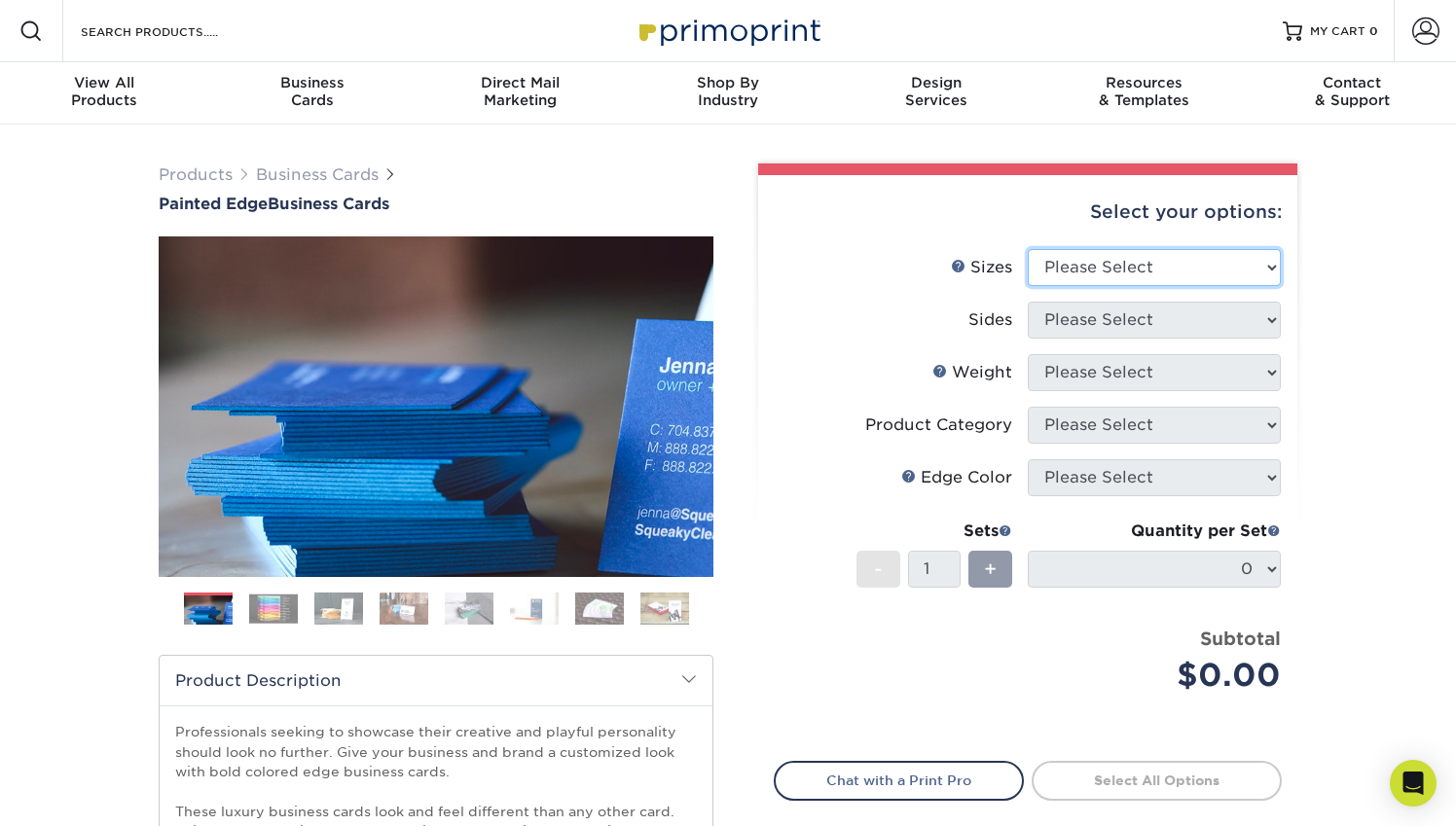 select on "2.12x3.38" 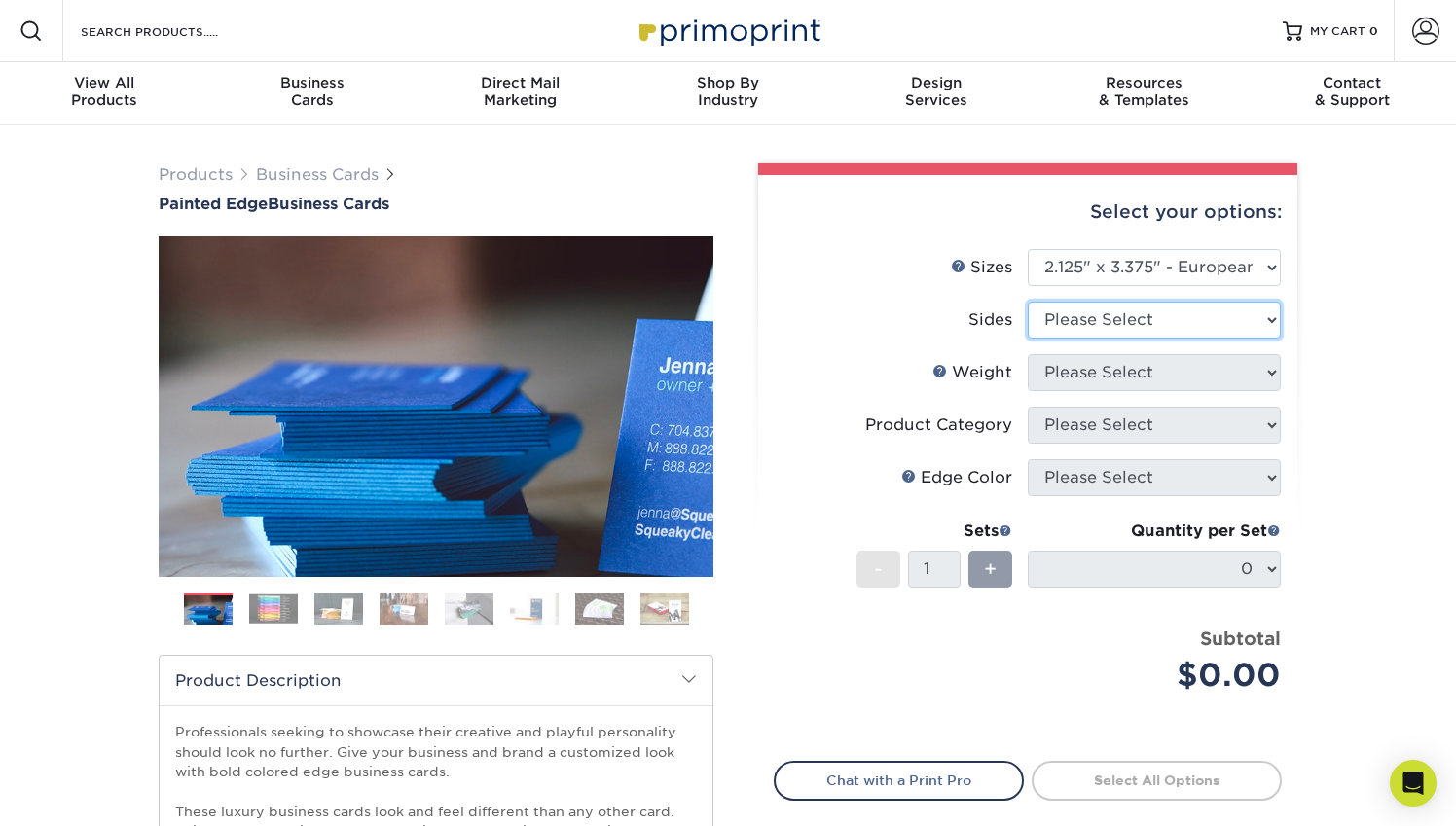 select on "13abbda7-1d64-4f25-8bb2-c179b224825d" 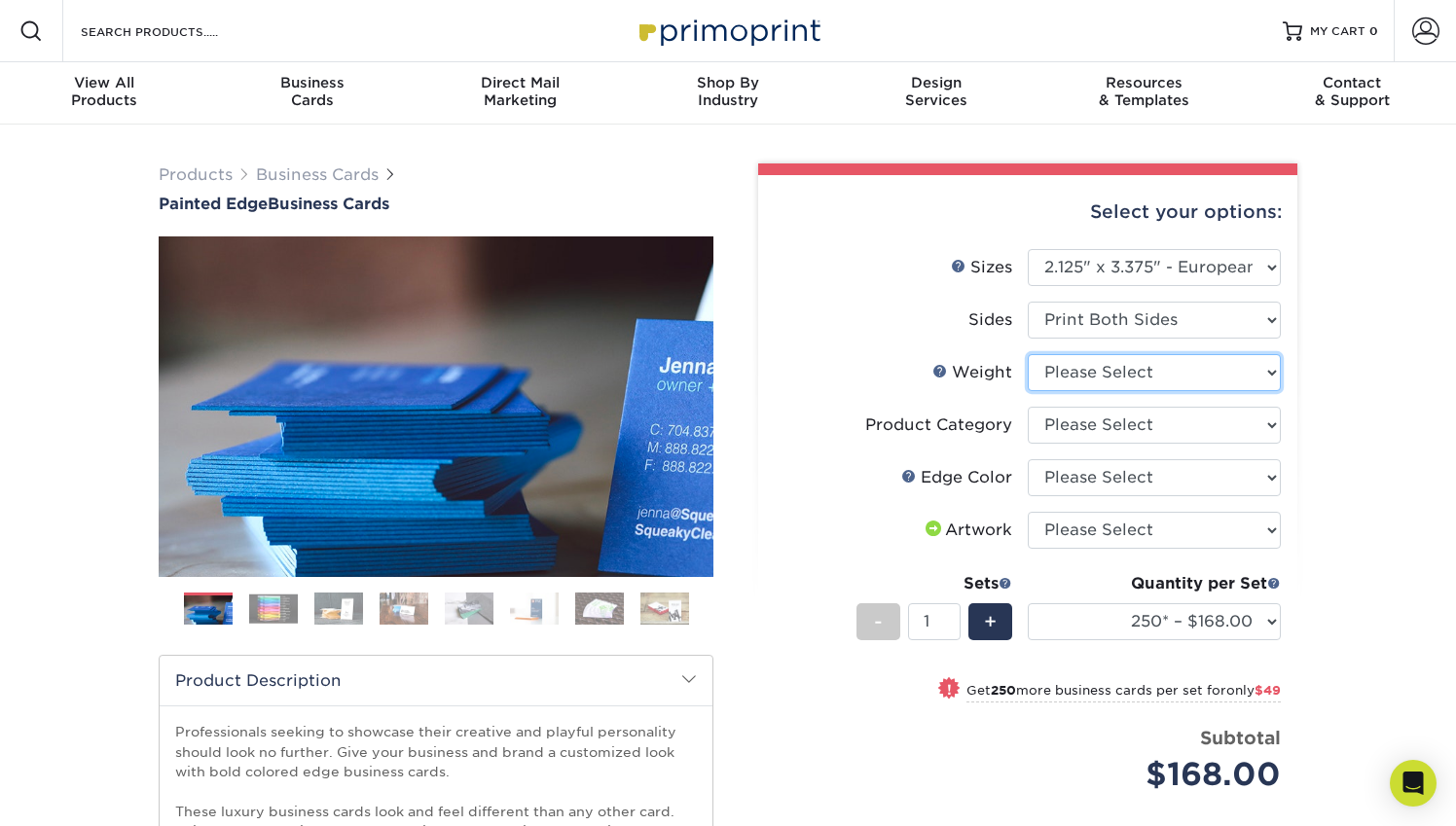 select on "32PTUC" 